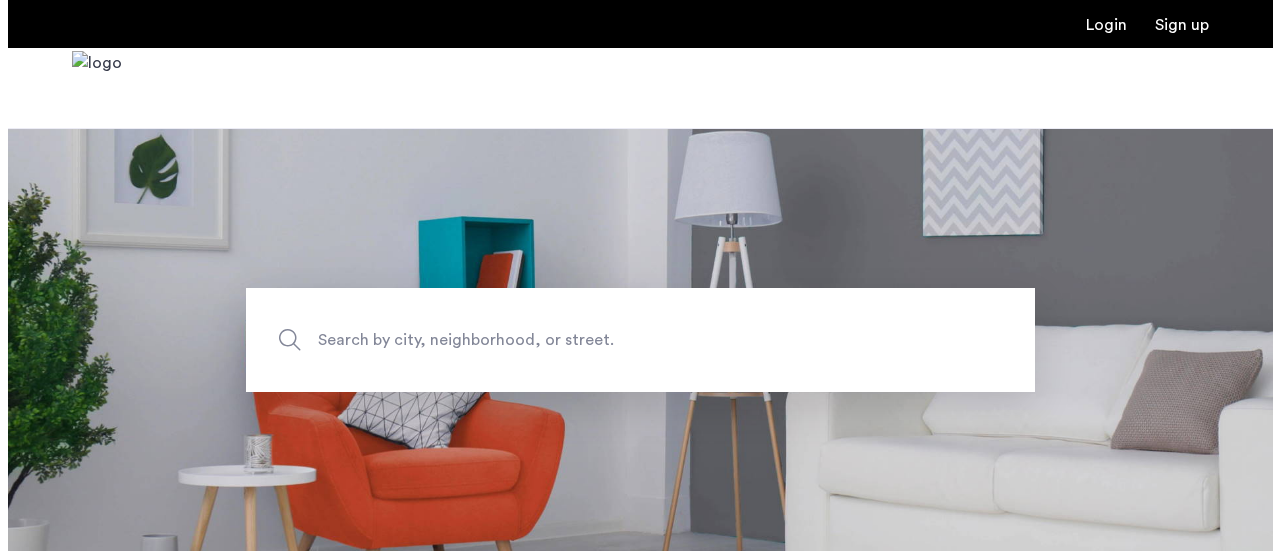 scroll, scrollTop: 0, scrollLeft: 0, axis: both 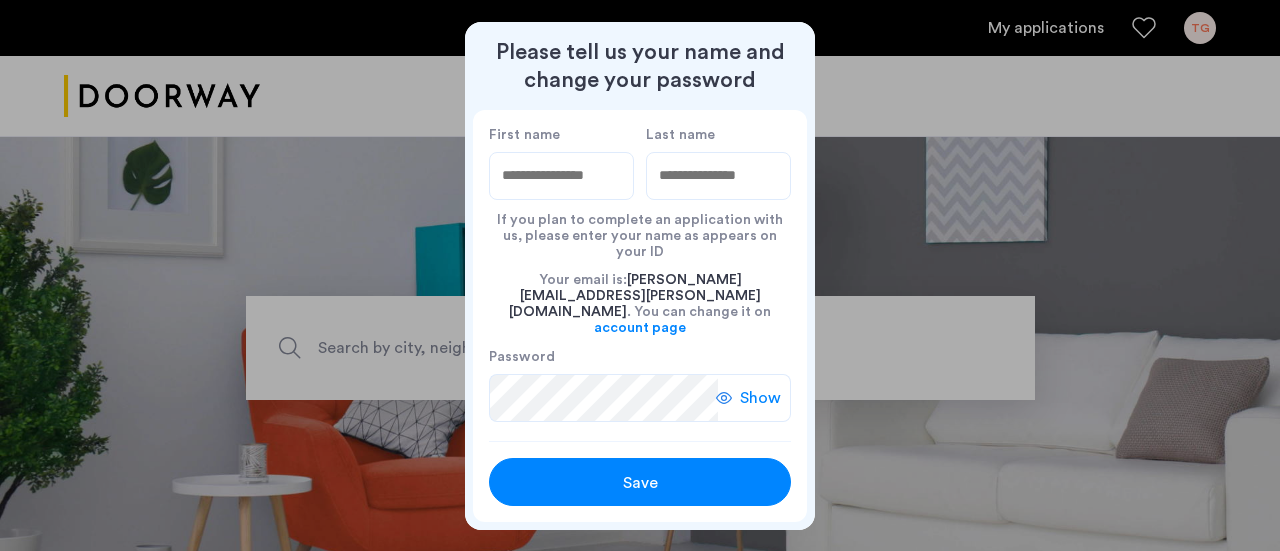 click on "Save" at bounding box center (640, 483) 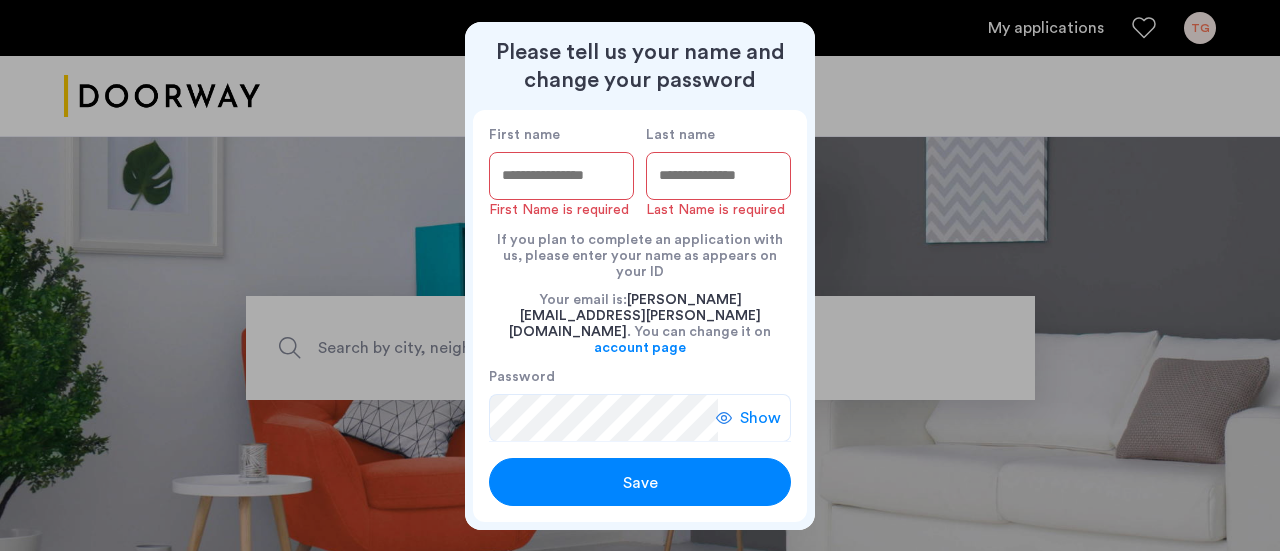 click on "First name" at bounding box center [561, 176] 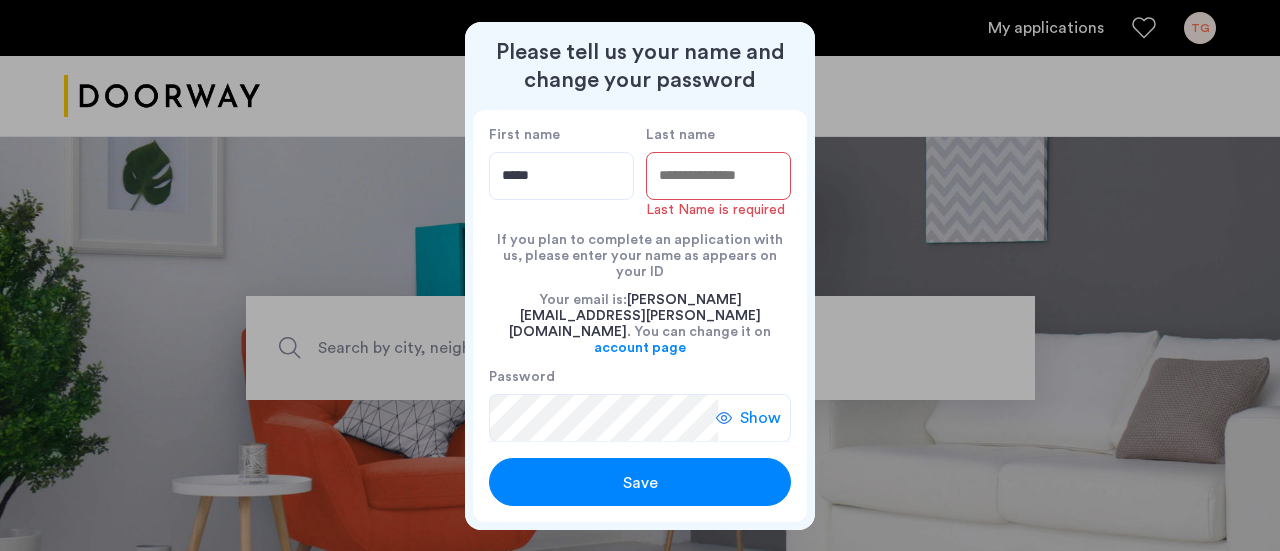 click on "Last name" at bounding box center (718, 176) 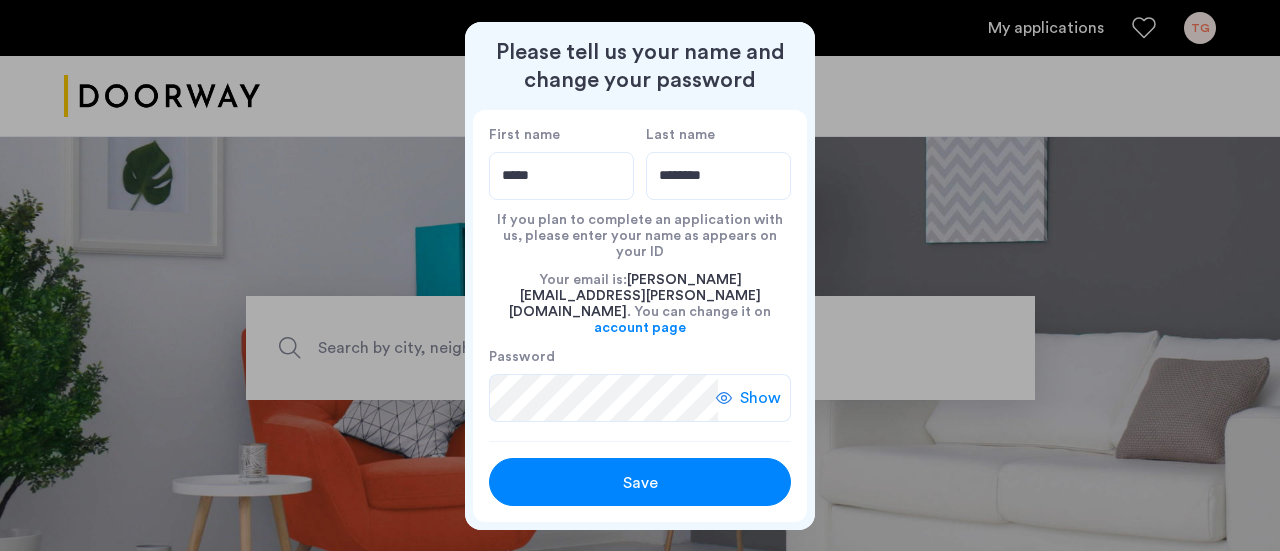 click on "Save" at bounding box center (640, 483) 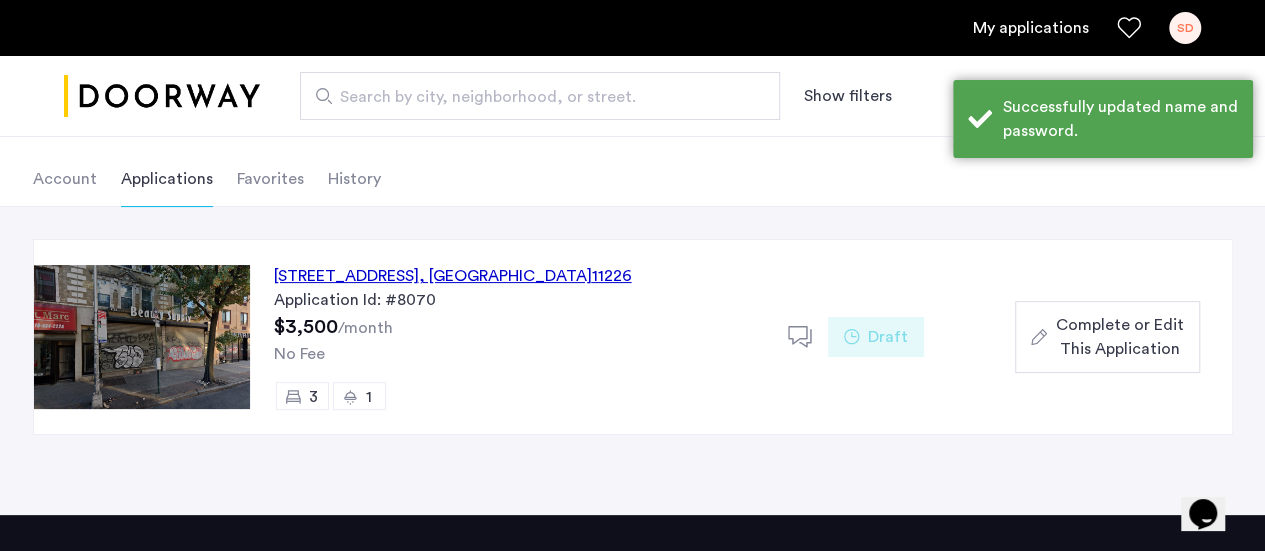 scroll, scrollTop: 91, scrollLeft: 0, axis: vertical 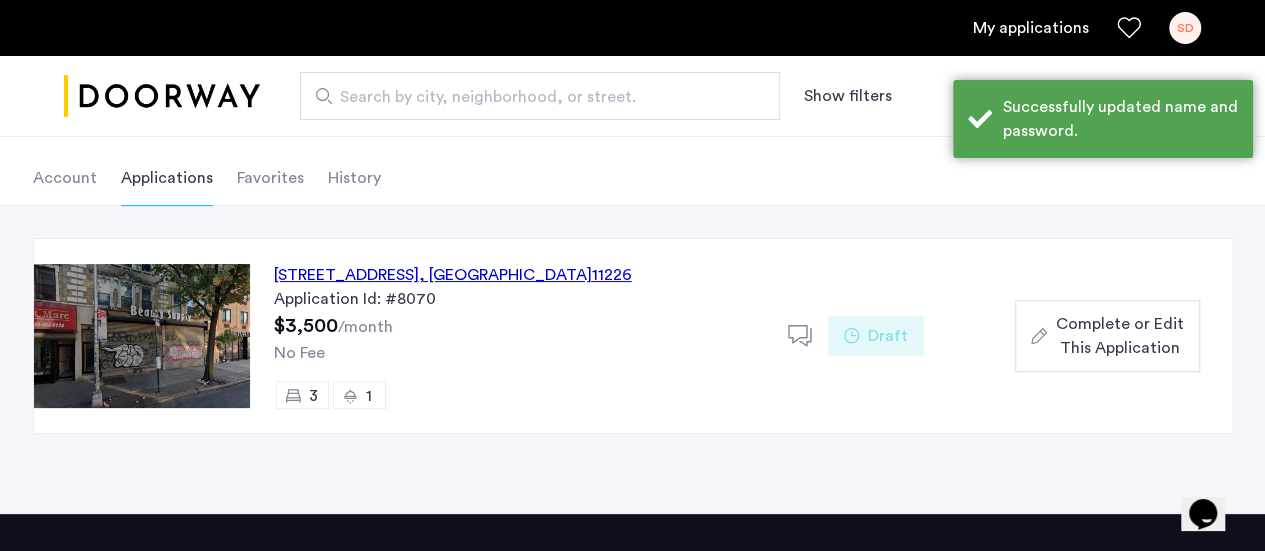 click on "Complete or Edit This Application" 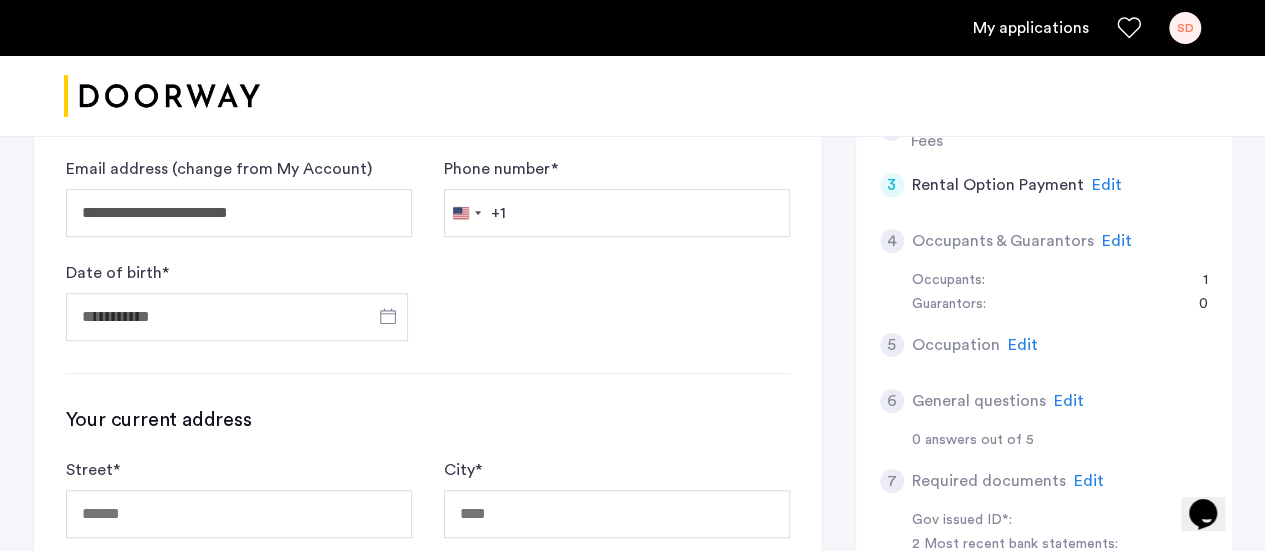 scroll, scrollTop: 497, scrollLeft: 0, axis: vertical 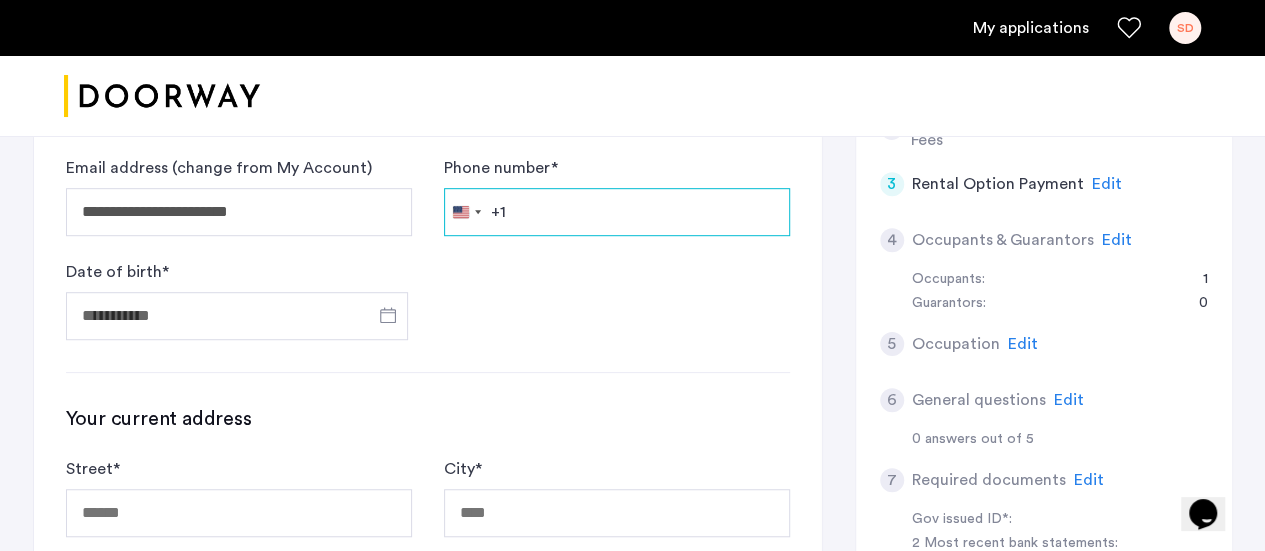 click on "Phone number  *" at bounding box center [617, 212] 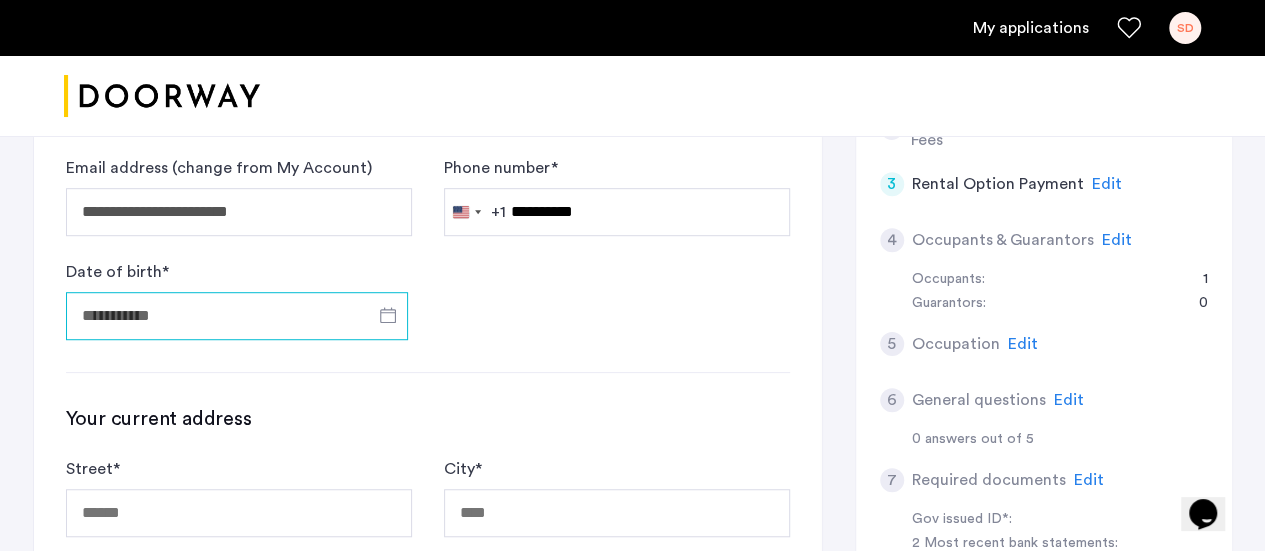 click on "Date of birth  *" at bounding box center [237, 316] 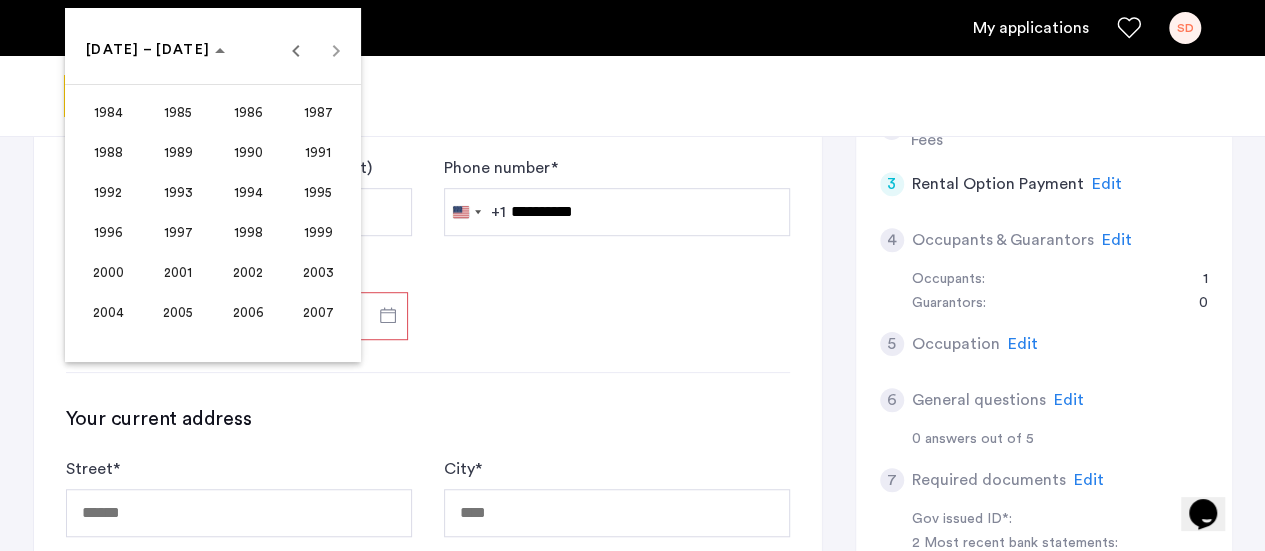 click on "1985" at bounding box center (178, 112) 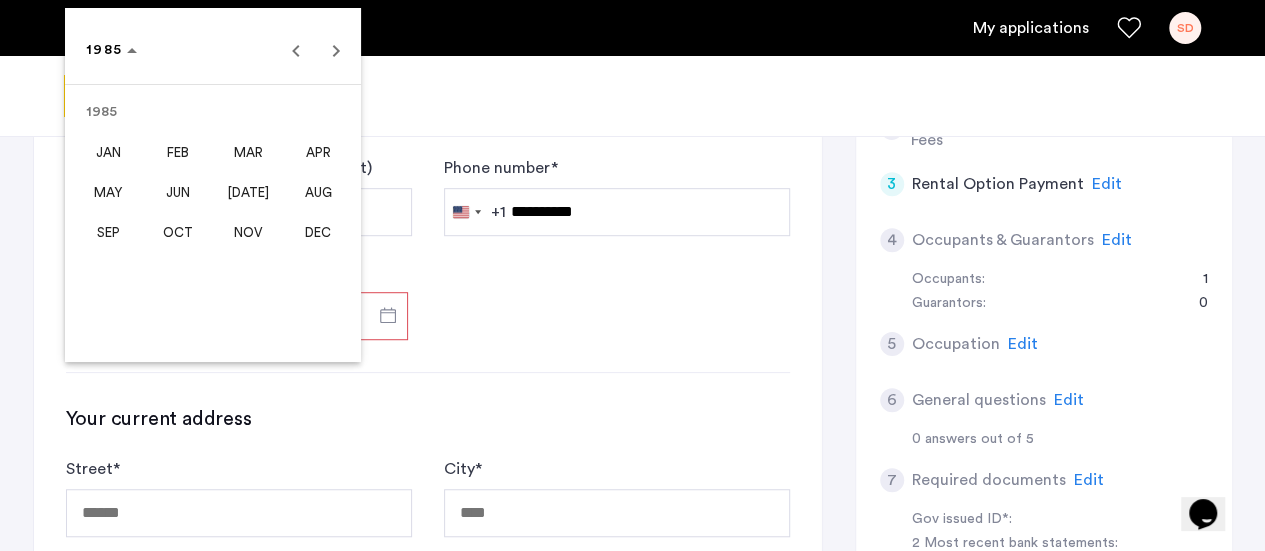 click on "FEB" at bounding box center (178, 152) 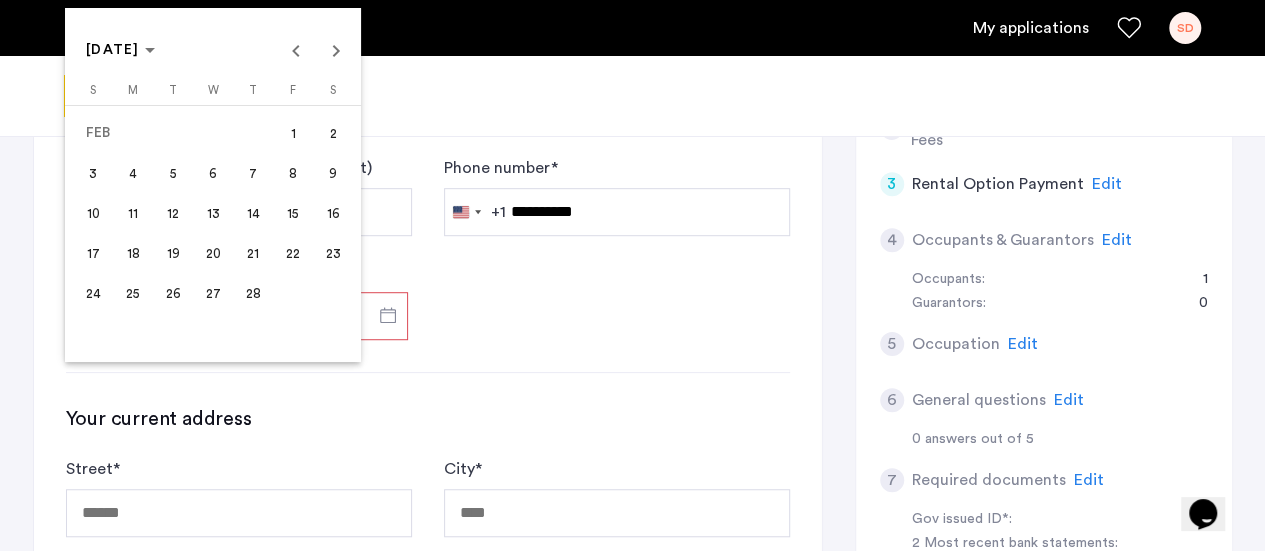 click on "1" at bounding box center (293, 133) 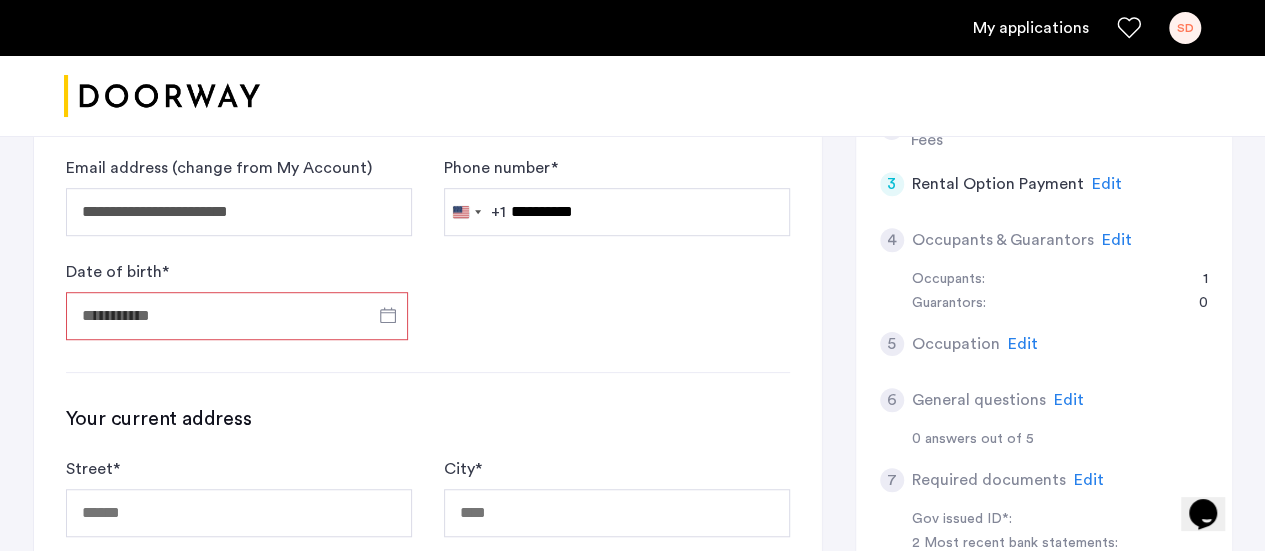 type on "**********" 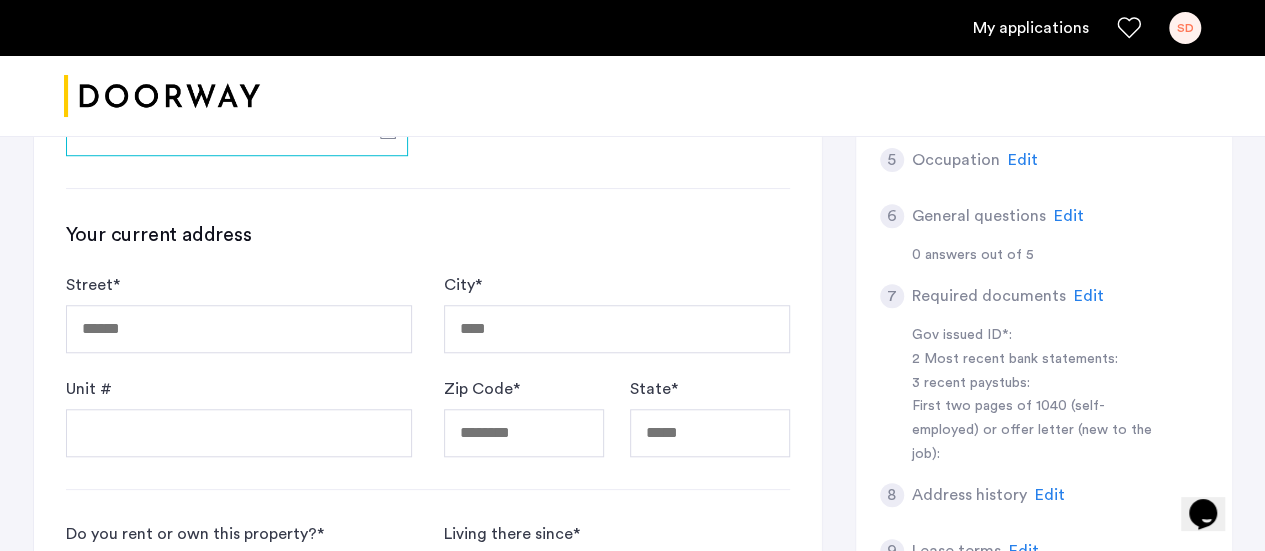 scroll, scrollTop: 692, scrollLeft: 0, axis: vertical 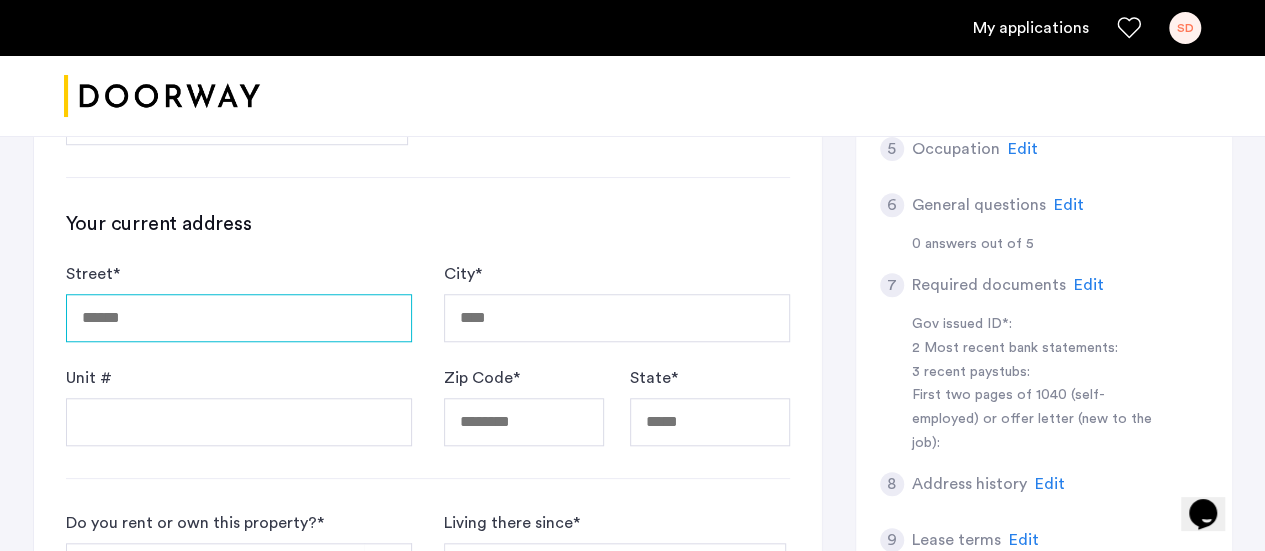 click on "Street  *" at bounding box center (239, 318) 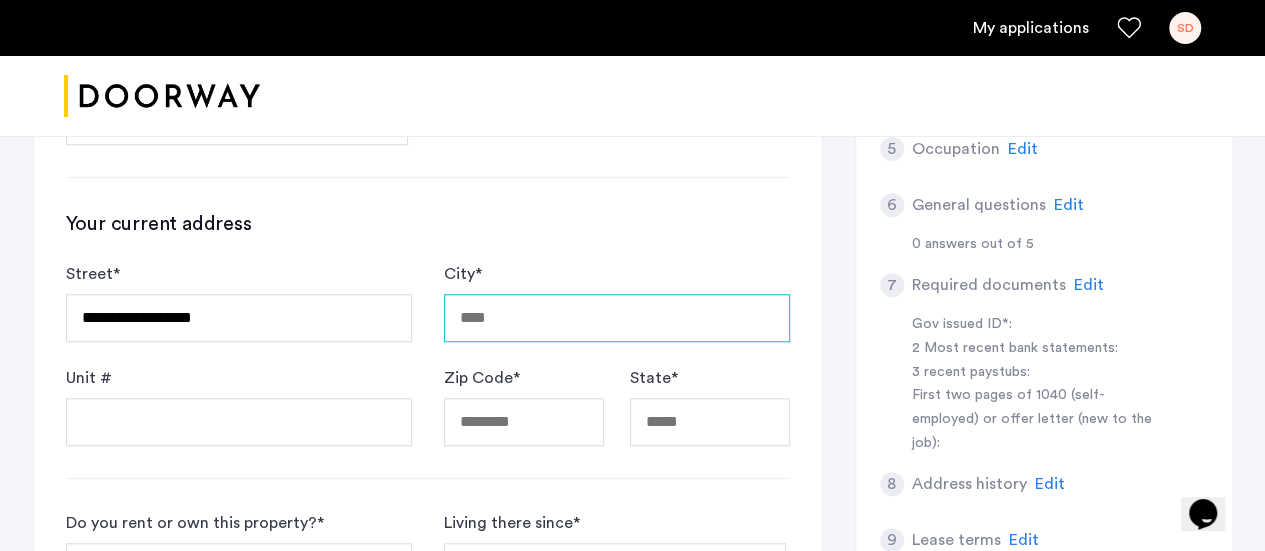 type on "********" 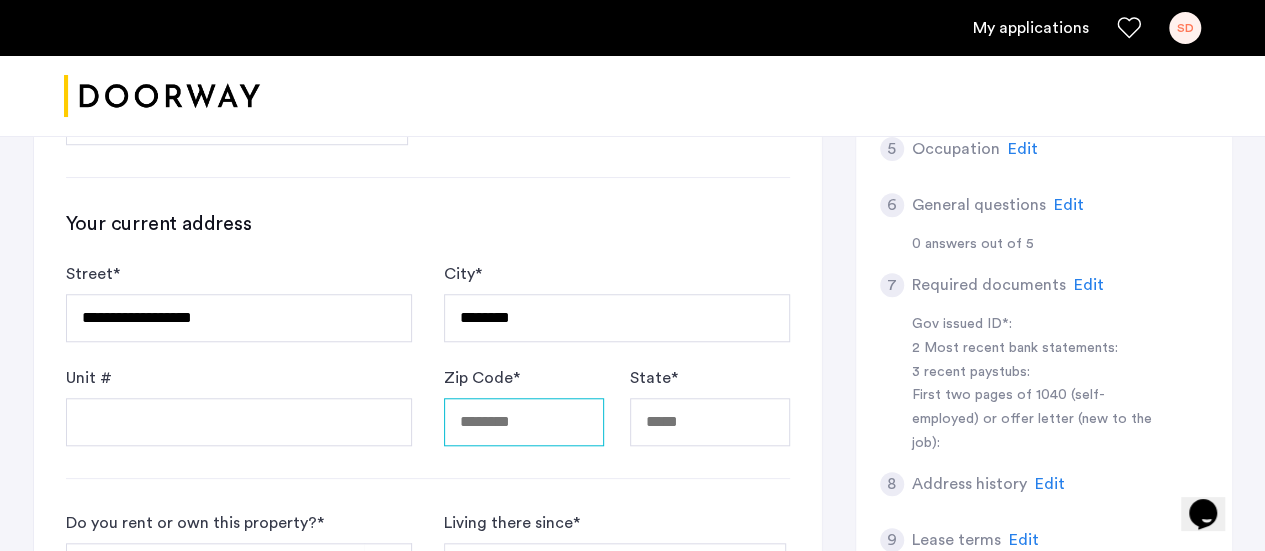 type on "*****" 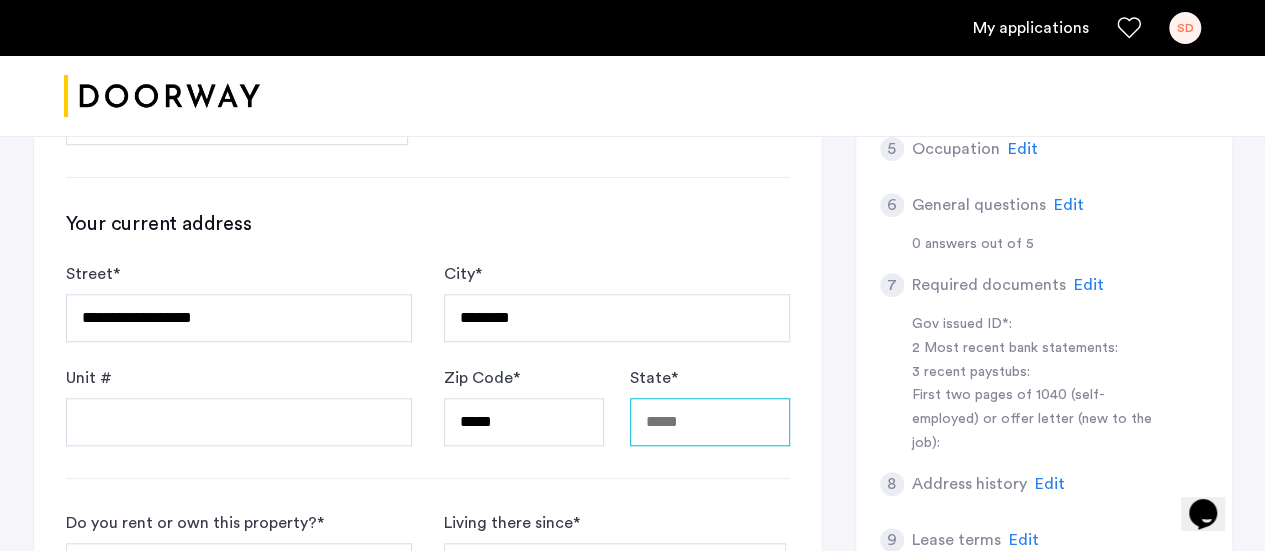 type on "********" 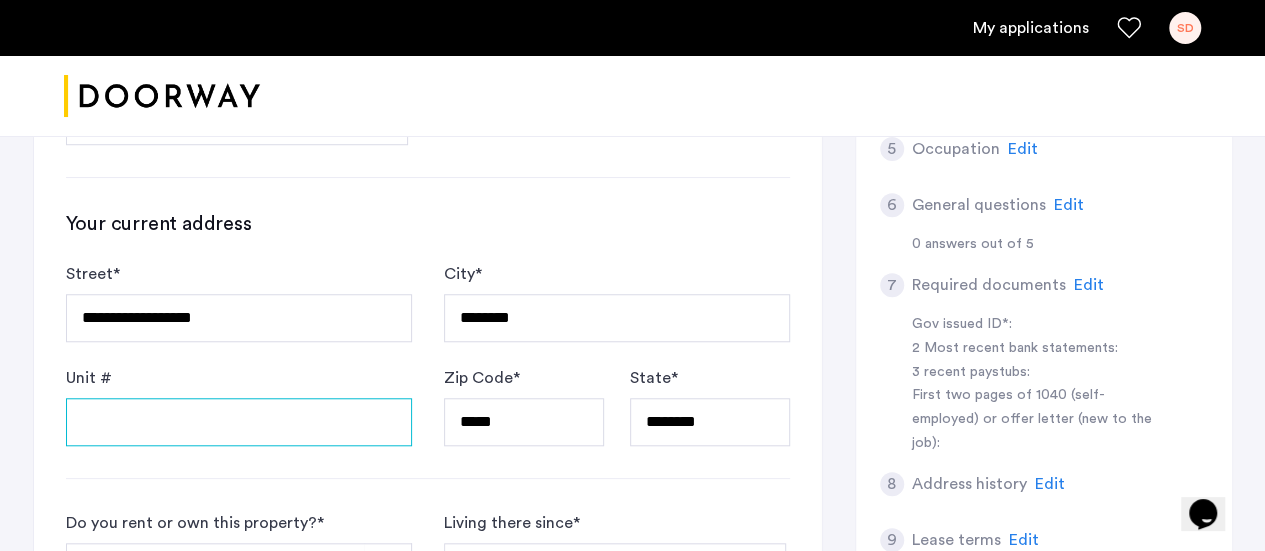 click on "Unit #" at bounding box center [239, 422] 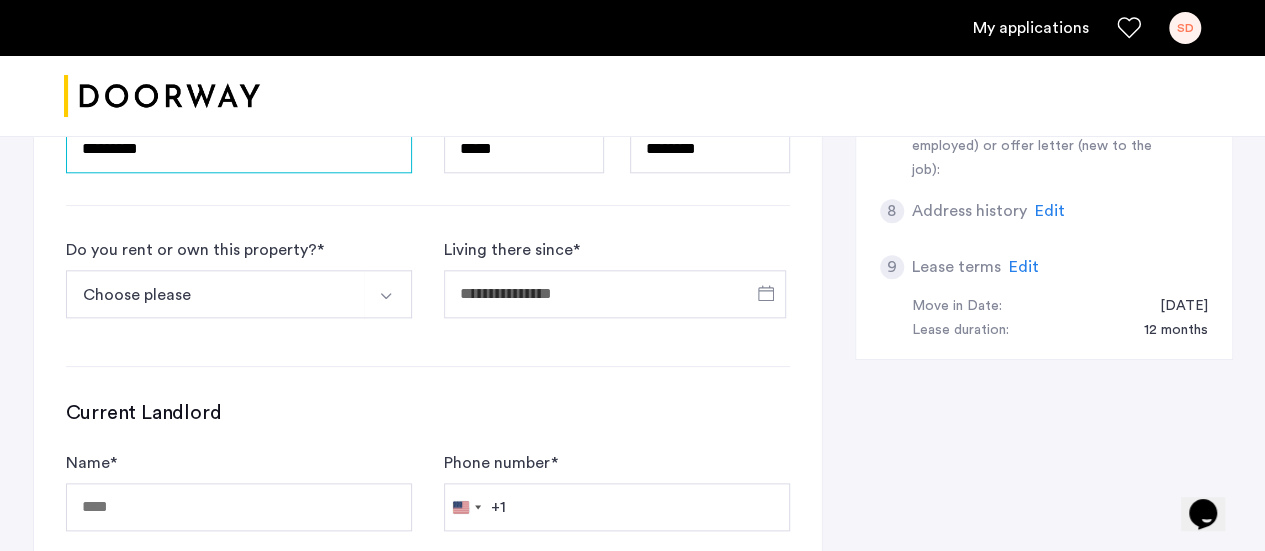 scroll, scrollTop: 954, scrollLeft: 0, axis: vertical 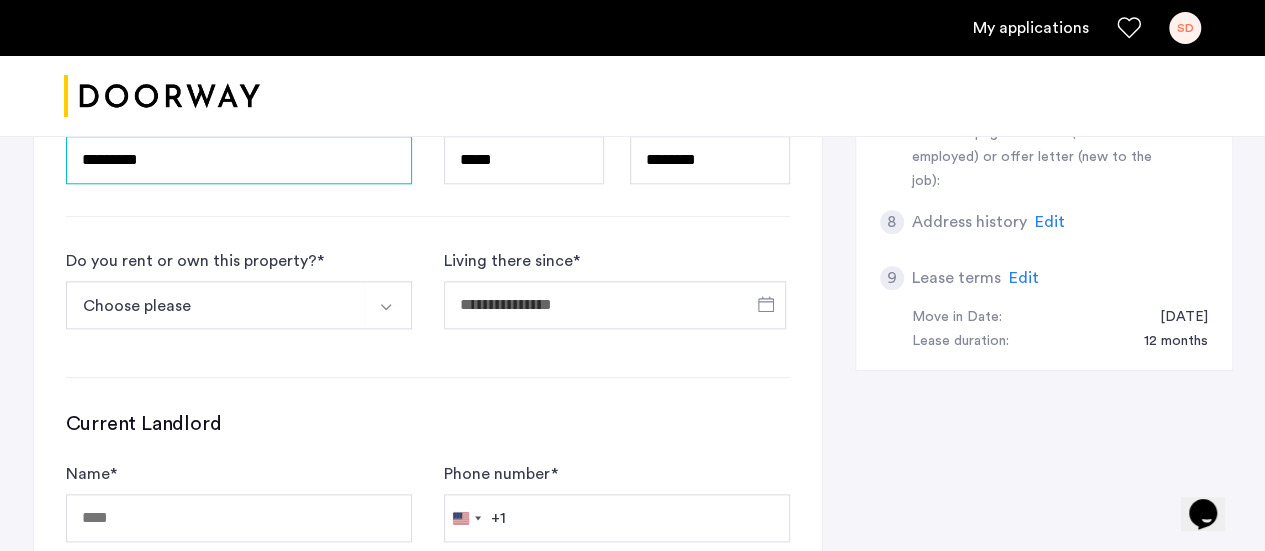type on "*********" 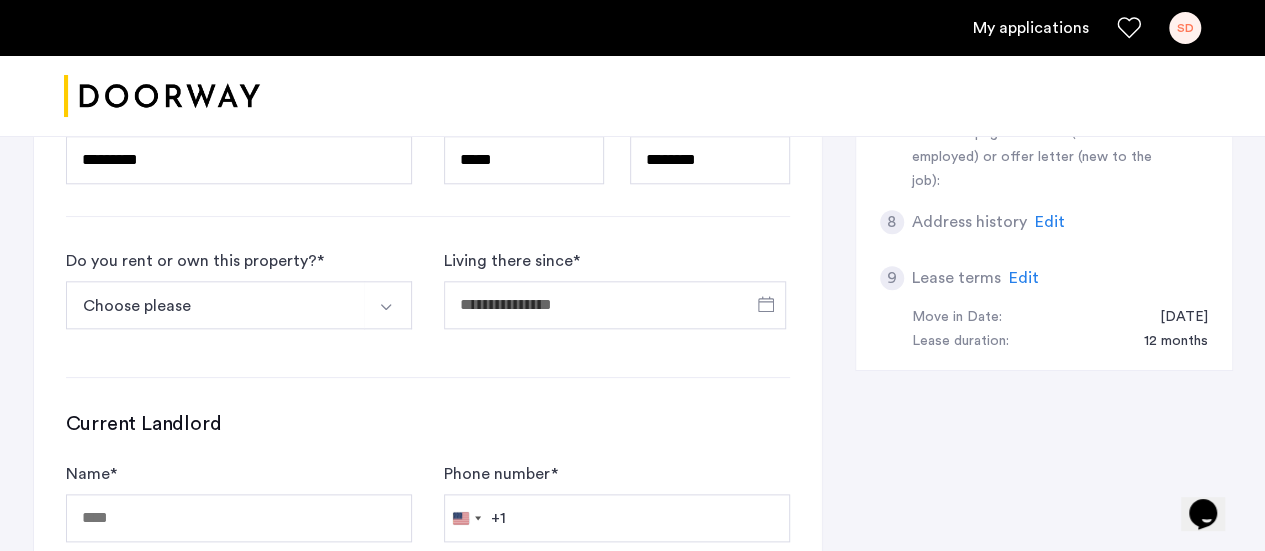 click at bounding box center (386, 307) 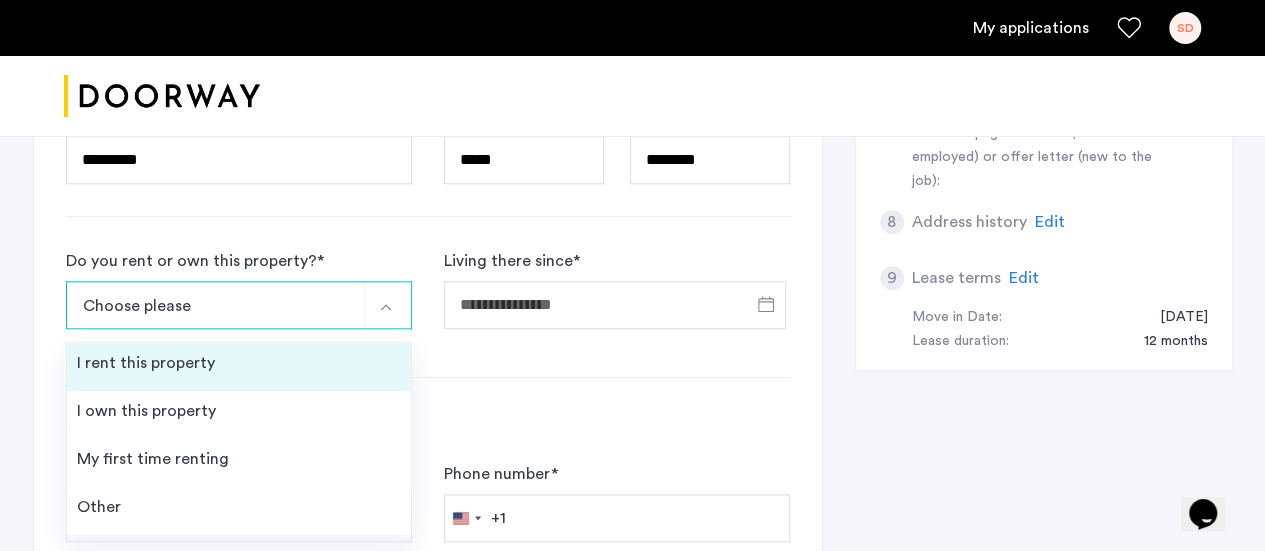 click on "I rent this property" at bounding box center (239, 367) 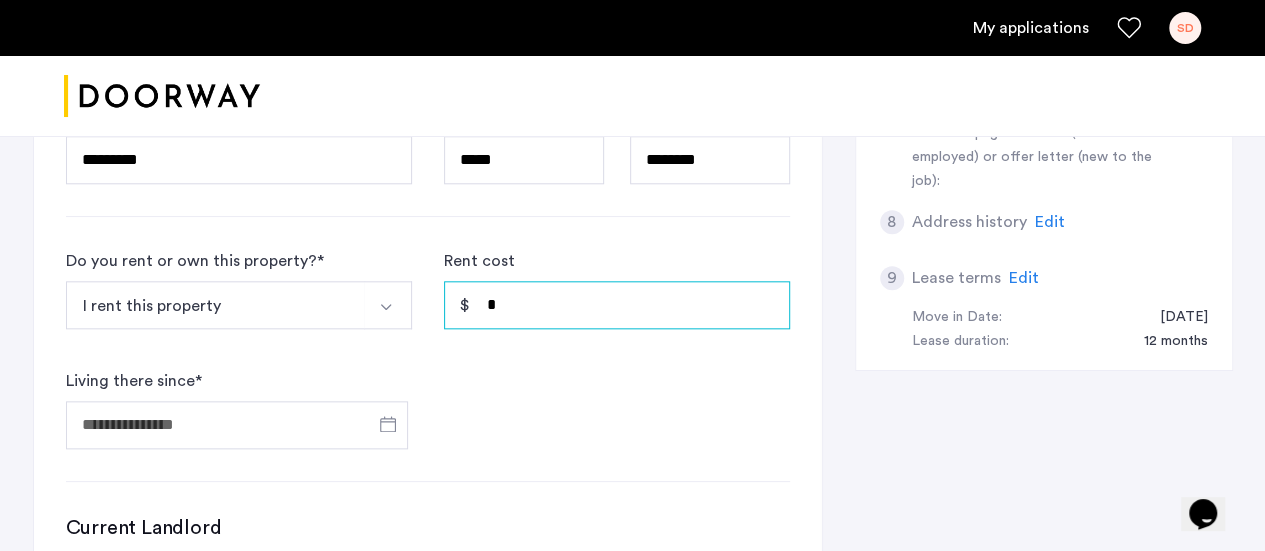click on "*" at bounding box center [617, 305] 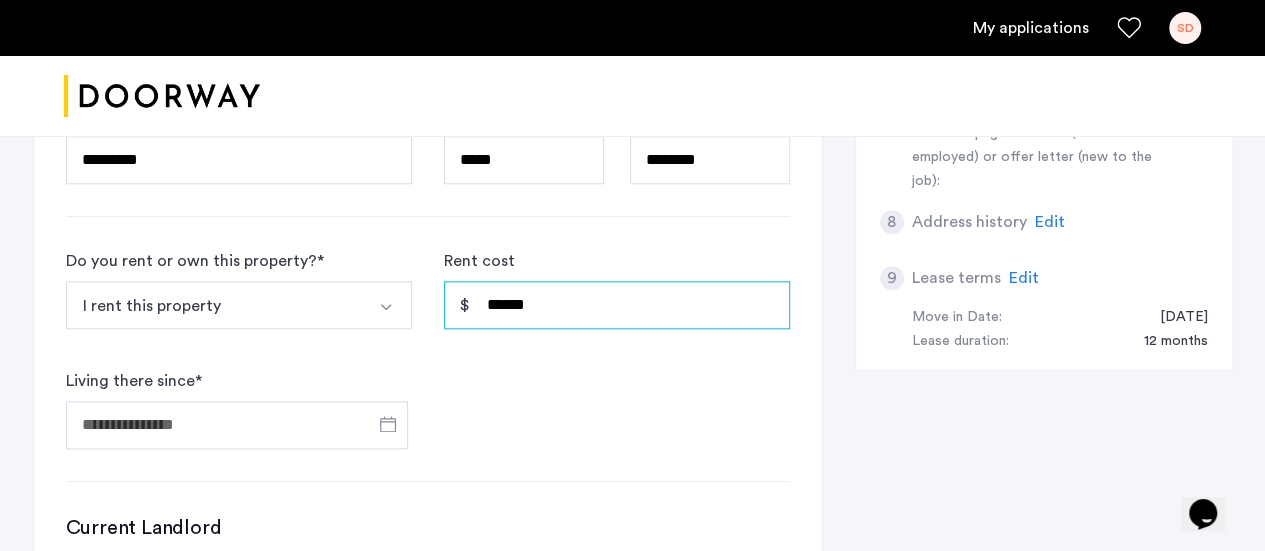 click on "******" at bounding box center [617, 305] 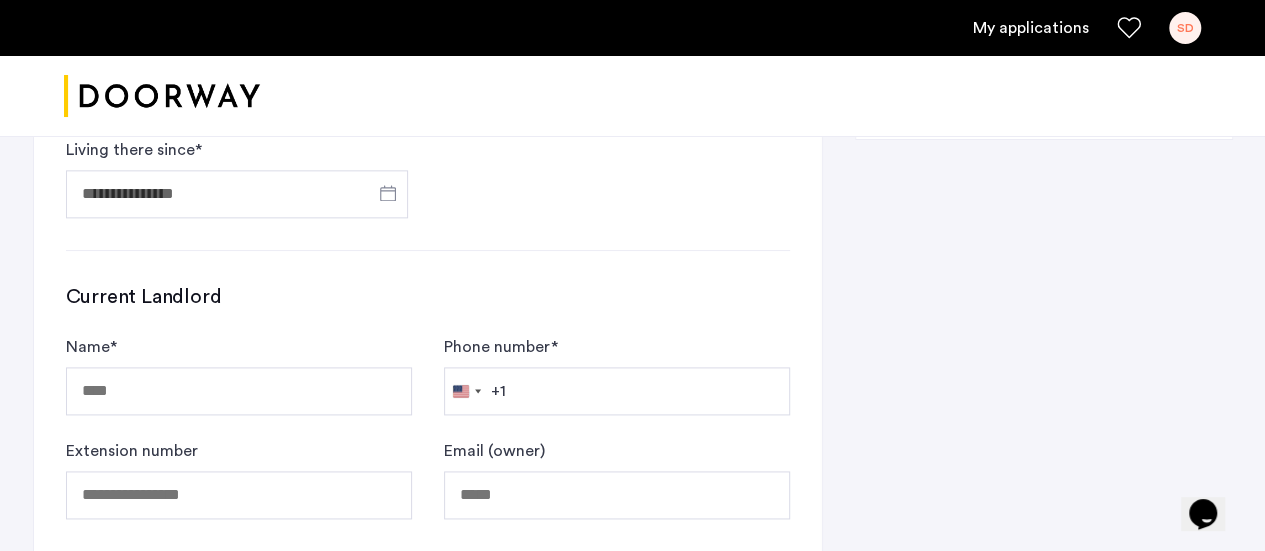 scroll, scrollTop: 1186, scrollLeft: 0, axis: vertical 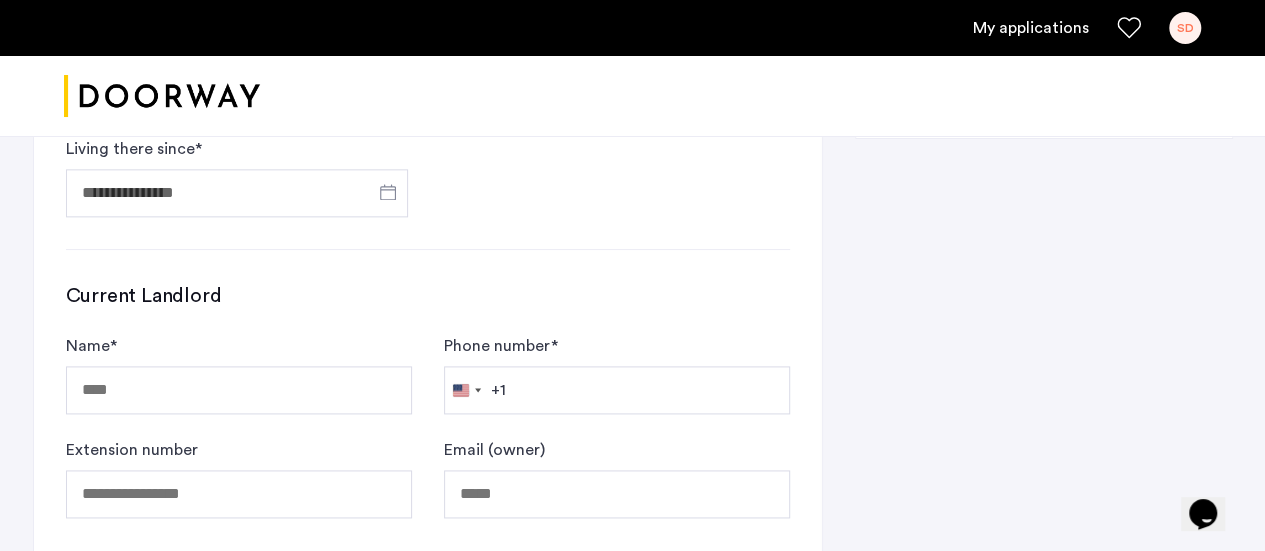 type on "*****" 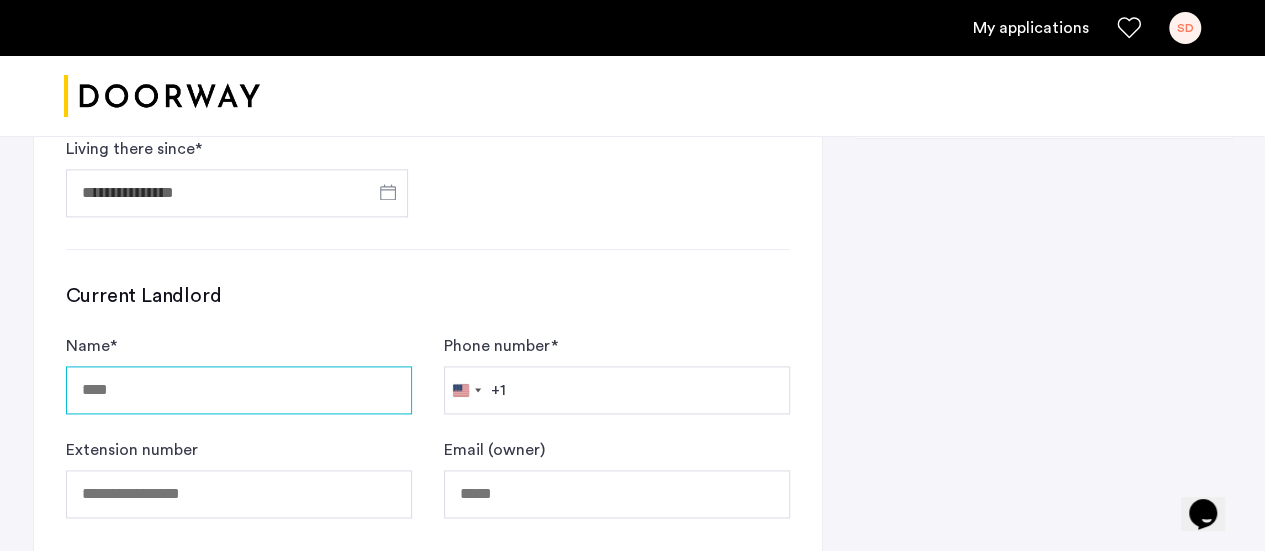 click on "Name  *" at bounding box center (239, 390) 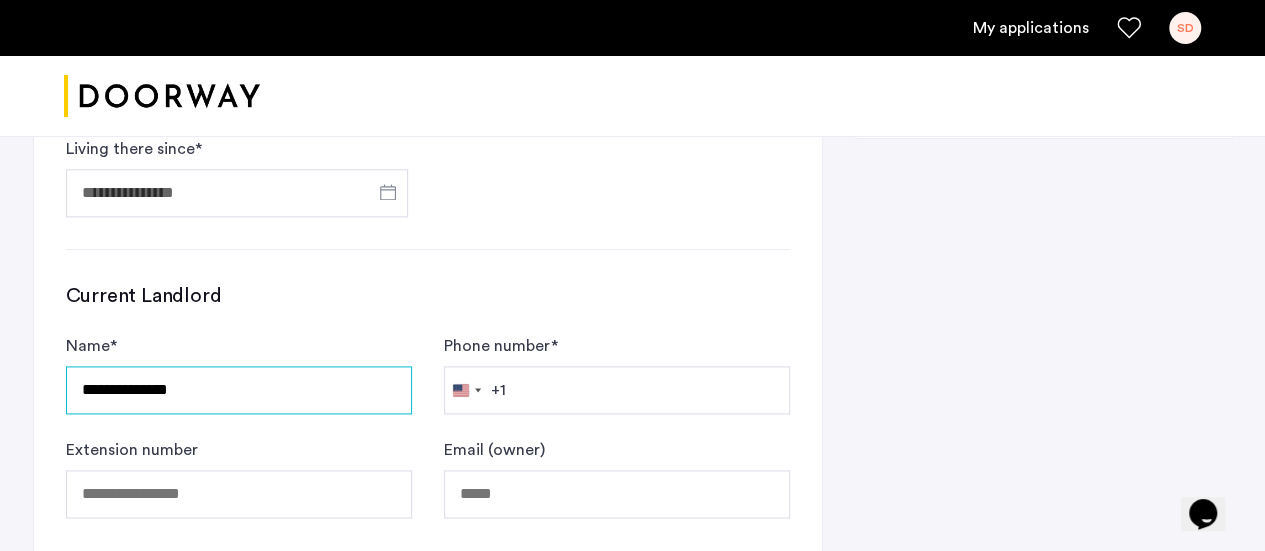 type on "**********" 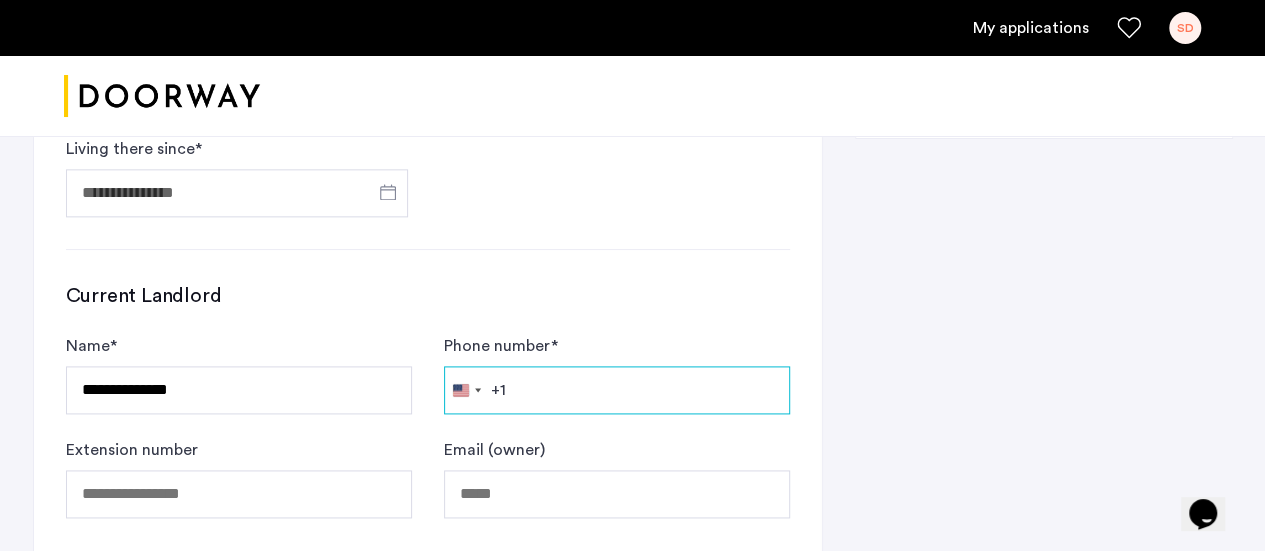 click on "Phone number  *" at bounding box center [617, 390] 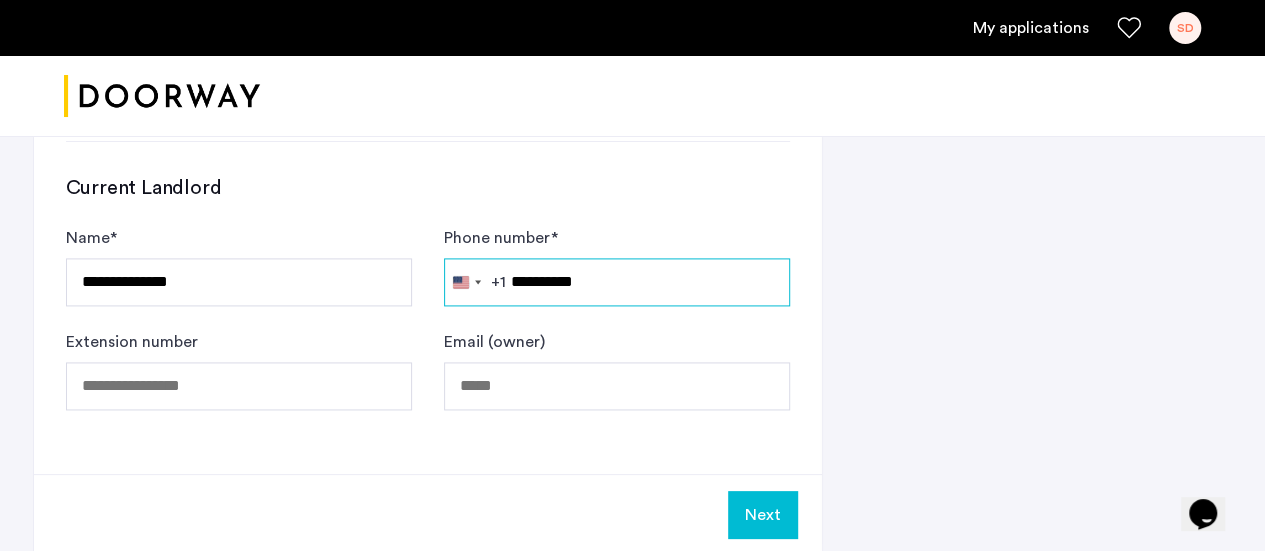 scroll, scrollTop: 1327, scrollLeft: 0, axis: vertical 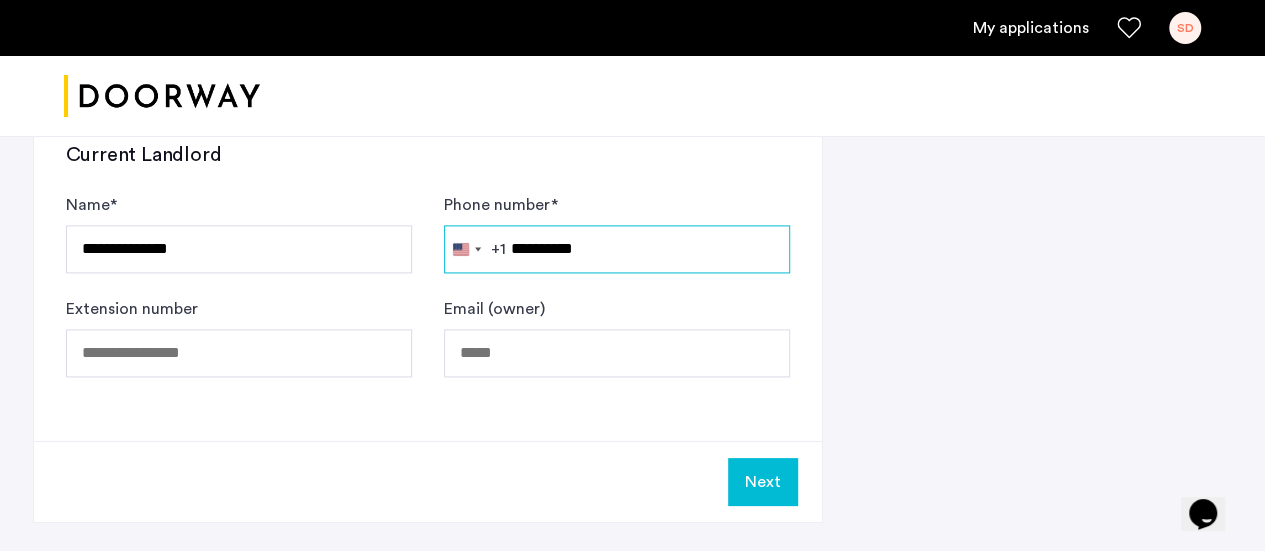 type on "**********" 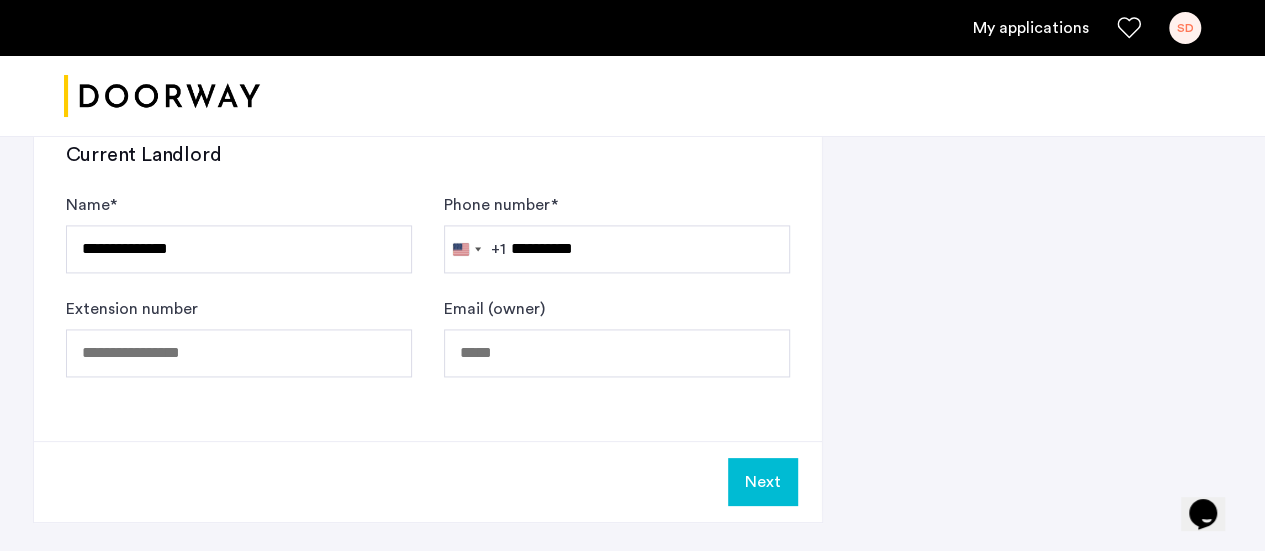 click on "Next" 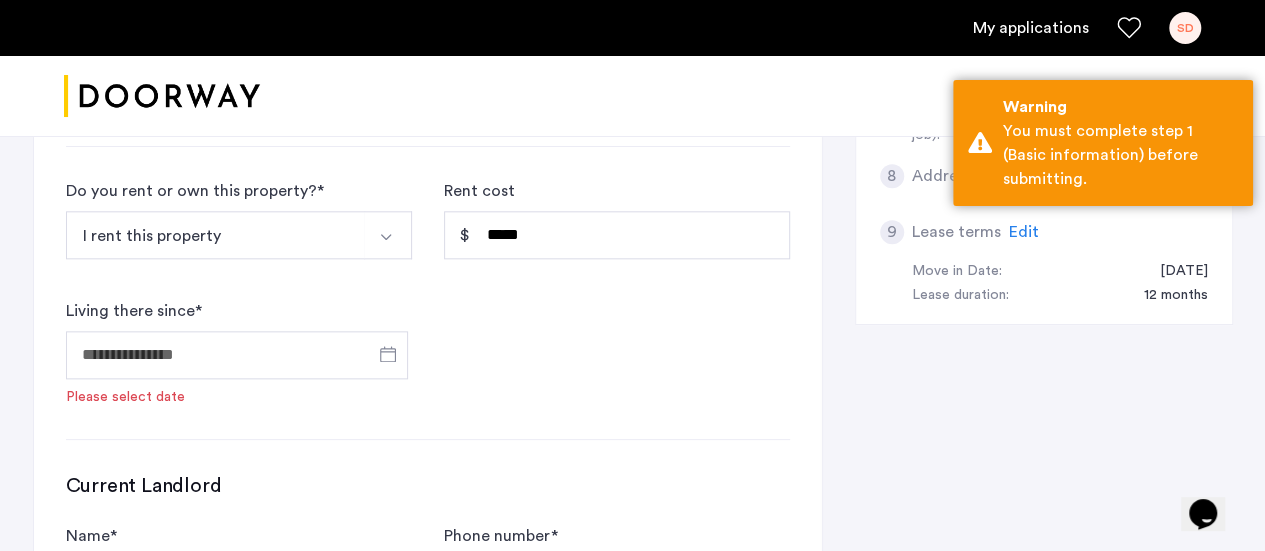 scroll, scrollTop: 1043, scrollLeft: 0, axis: vertical 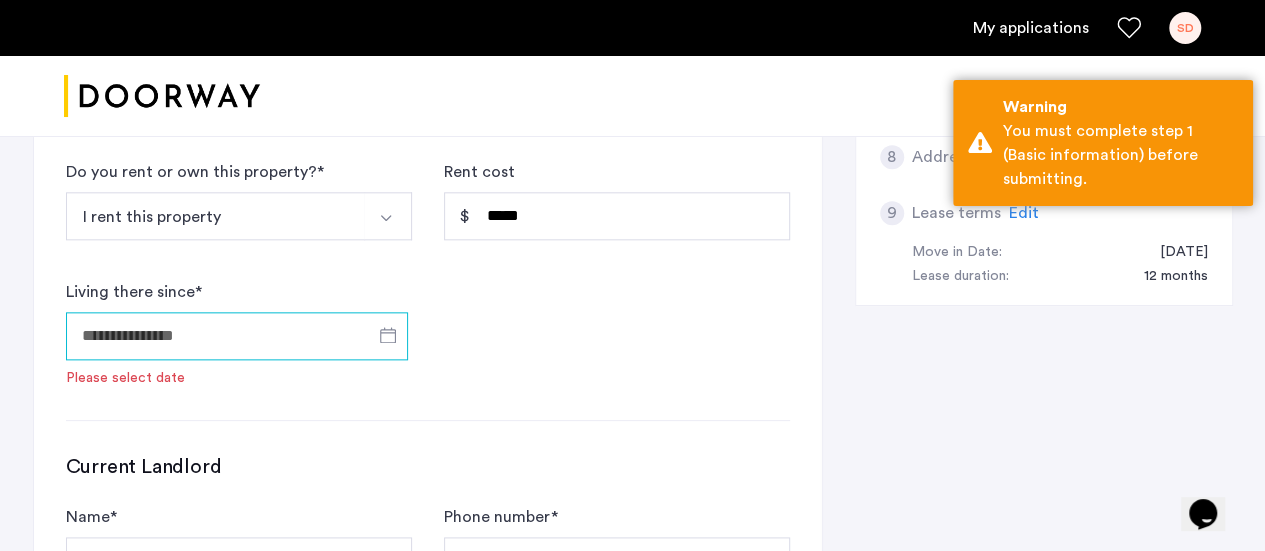 click on "Living there since  *" at bounding box center [237, 336] 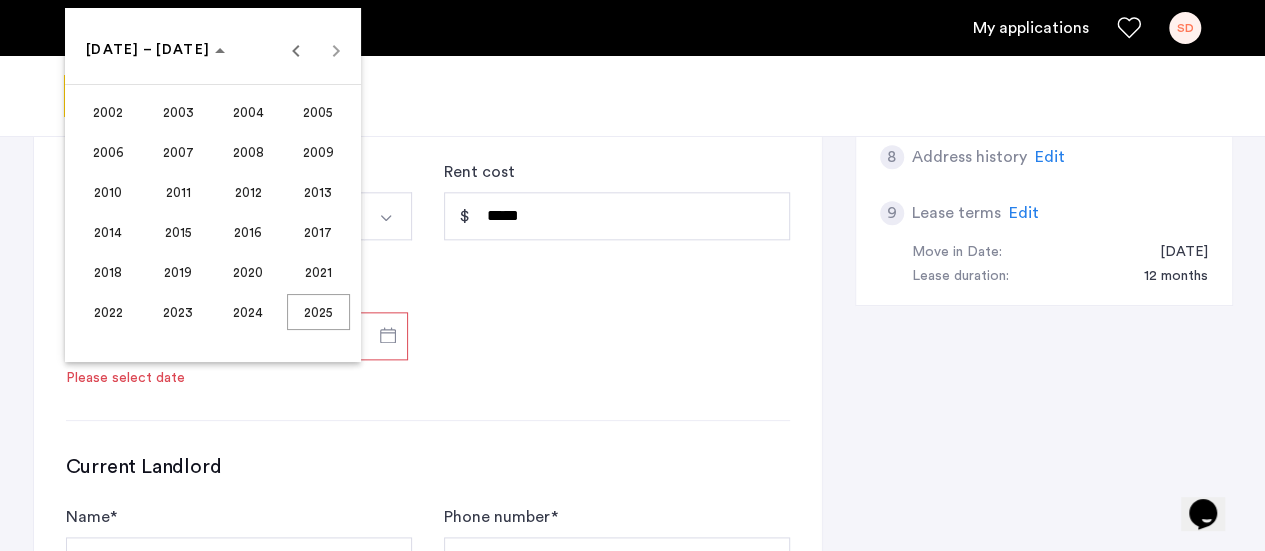click on "2011" at bounding box center [178, 192] 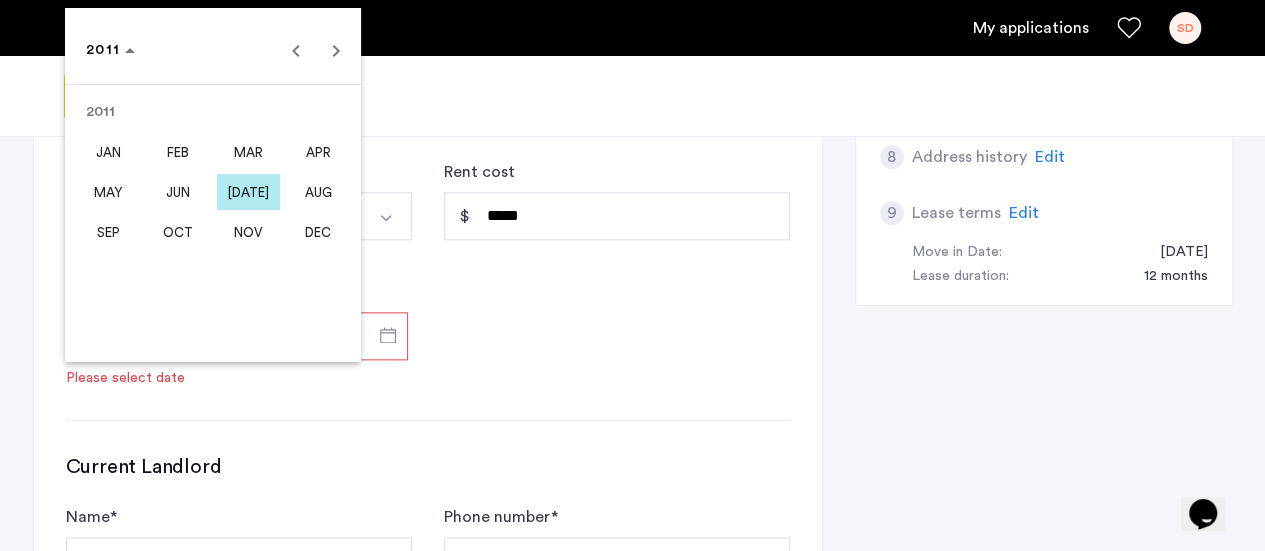 click on "OCT" at bounding box center (178, 232) 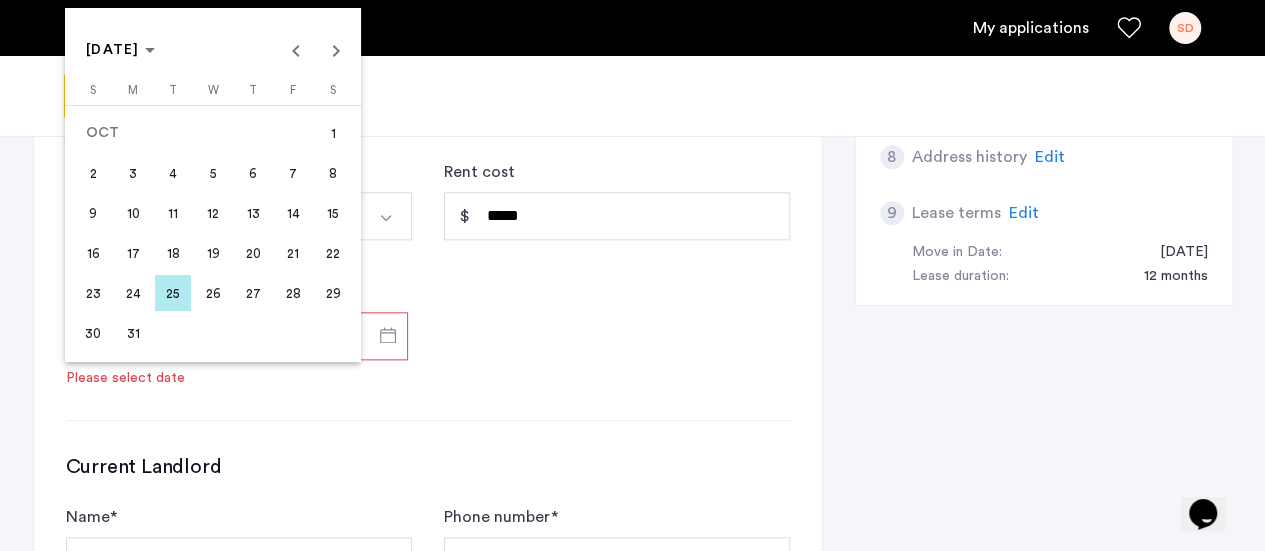 click on "11" at bounding box center [173, 213] 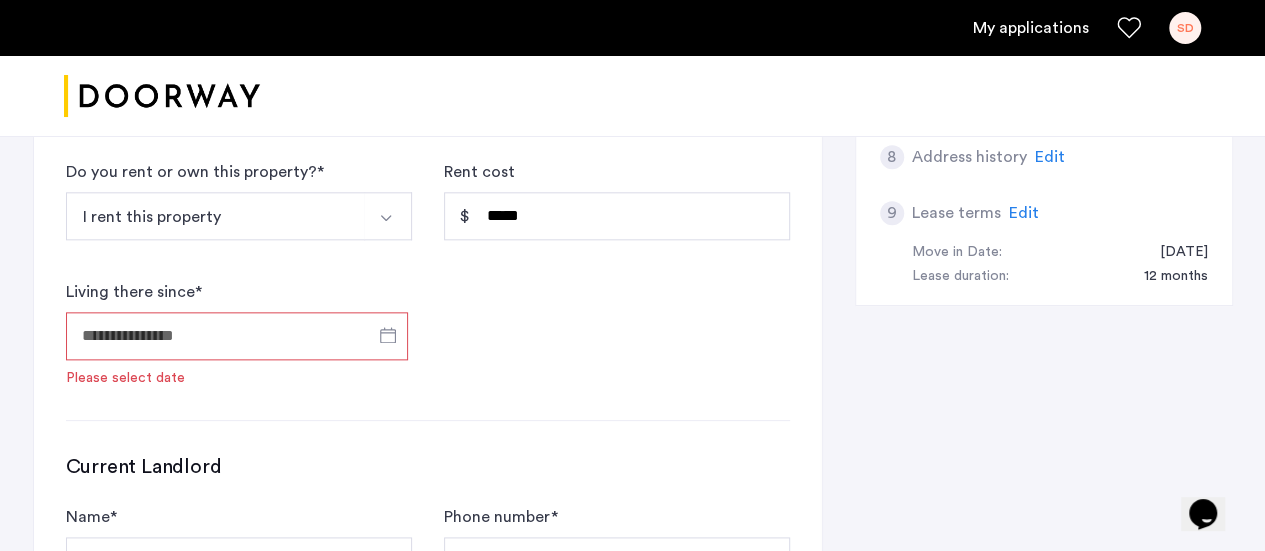 type on "**********" 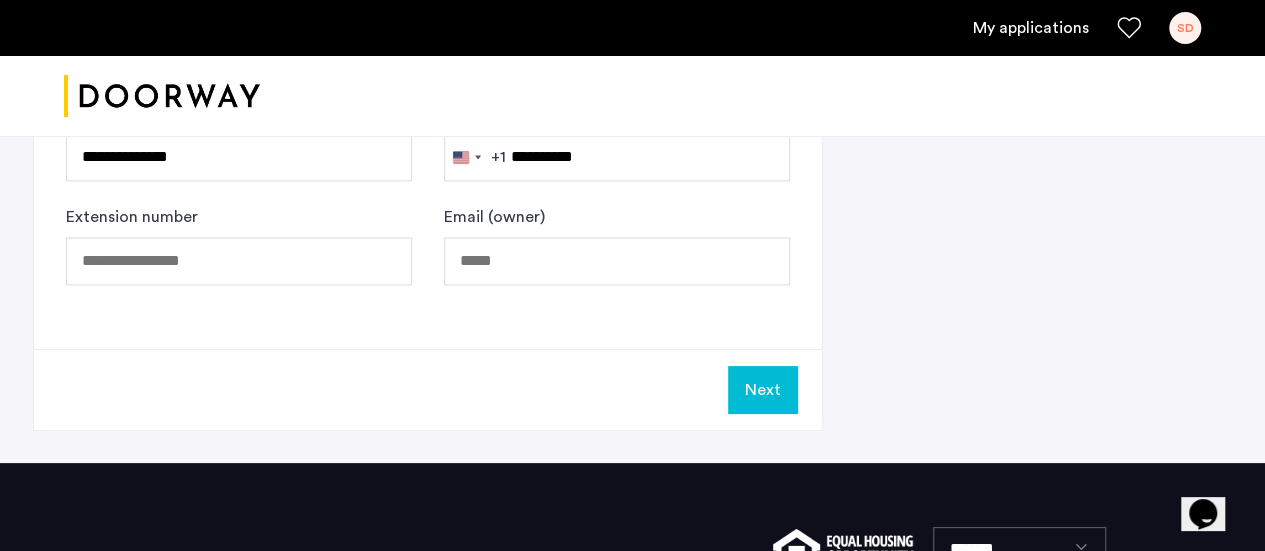 scroll, scrollTop: 1425, scrollLeft: 0, axis: vertical 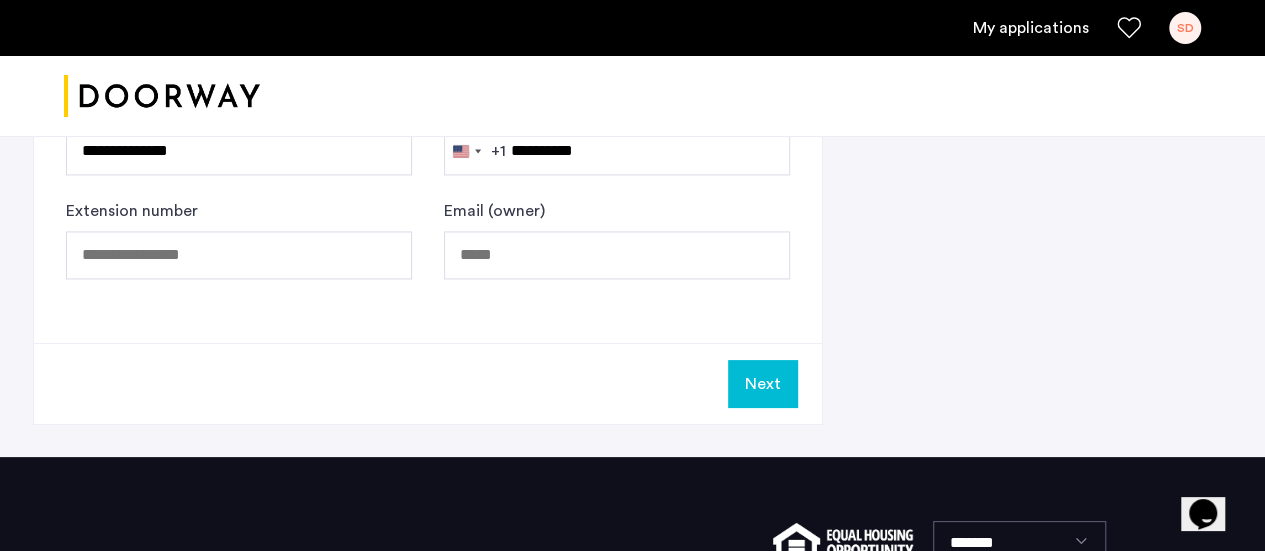 click on "Next" 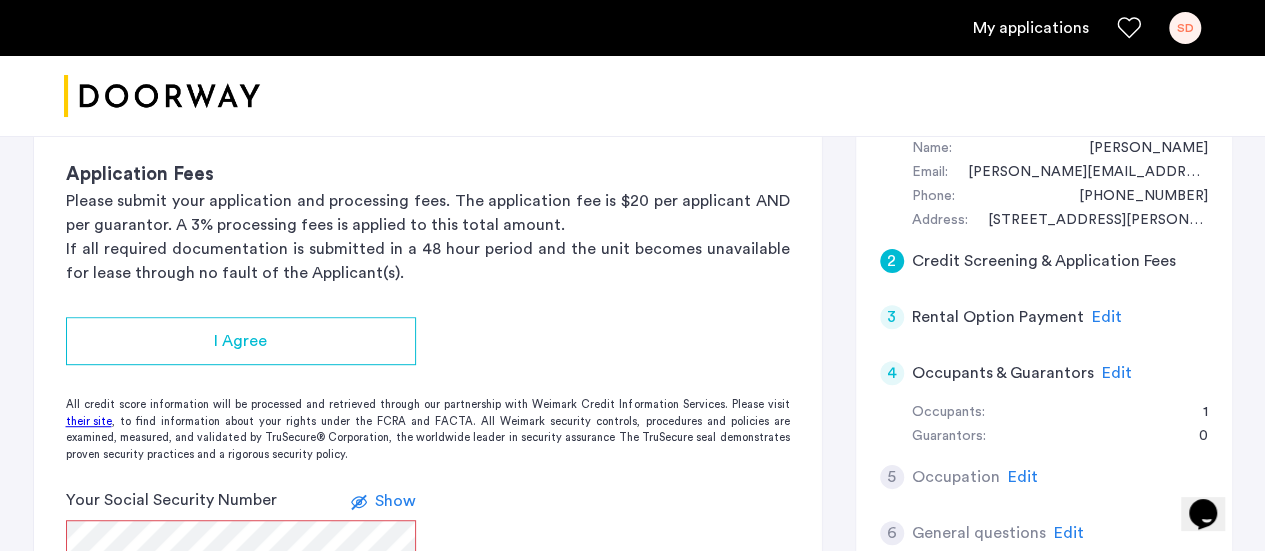 scroll, scrollTop: 493, scrollLeft: 0, axis: vertical 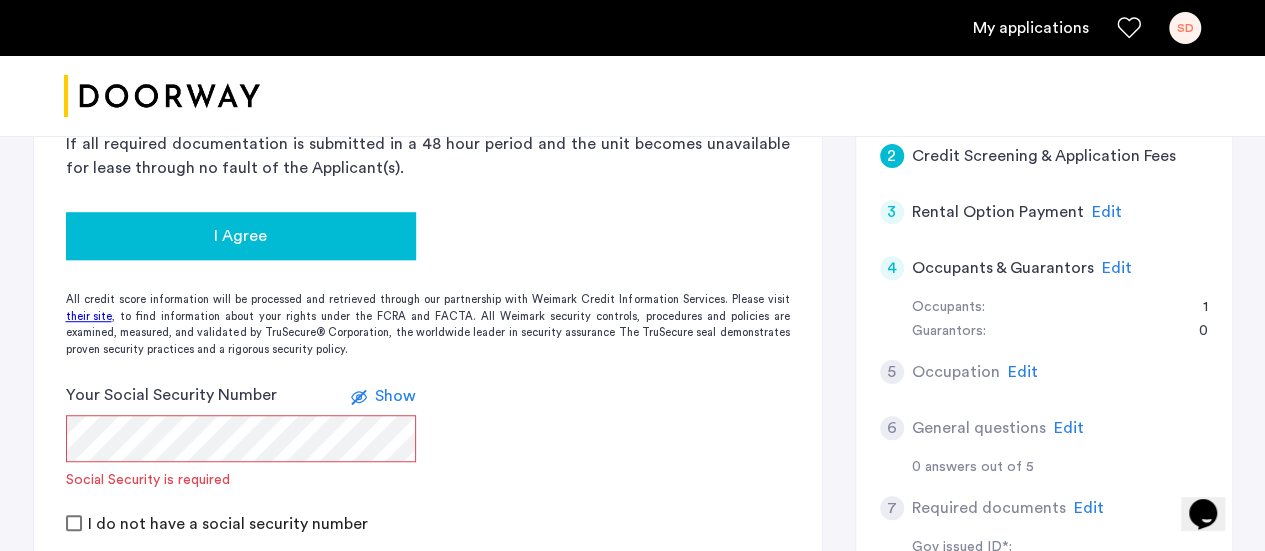 click on "I Agree" 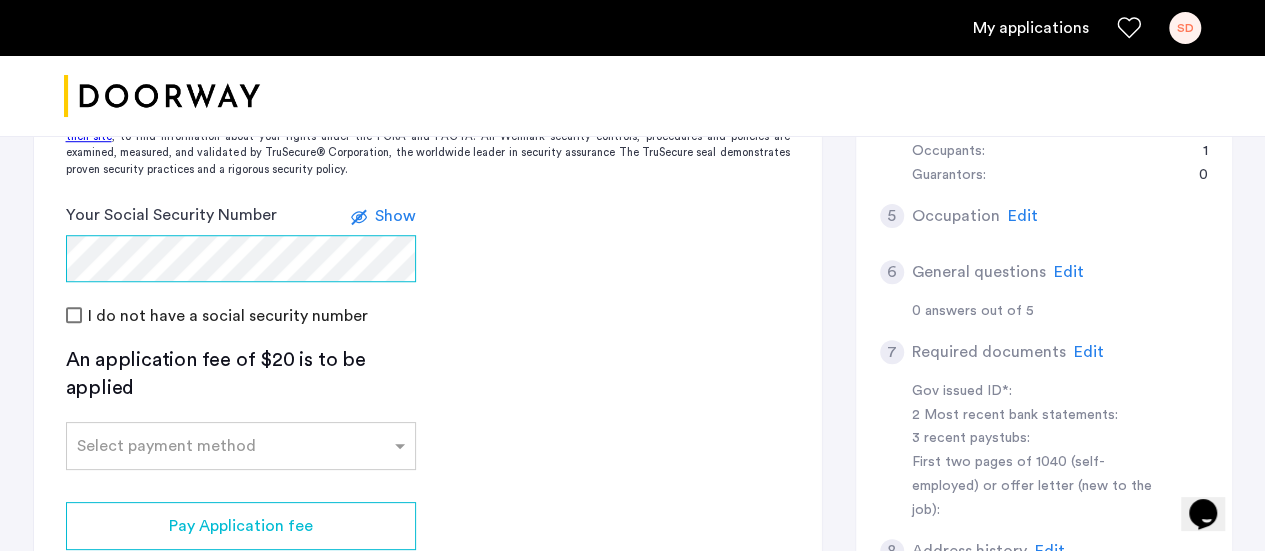 scroll, scrollTop: 653, scrollLeft: 0, axis: vertical 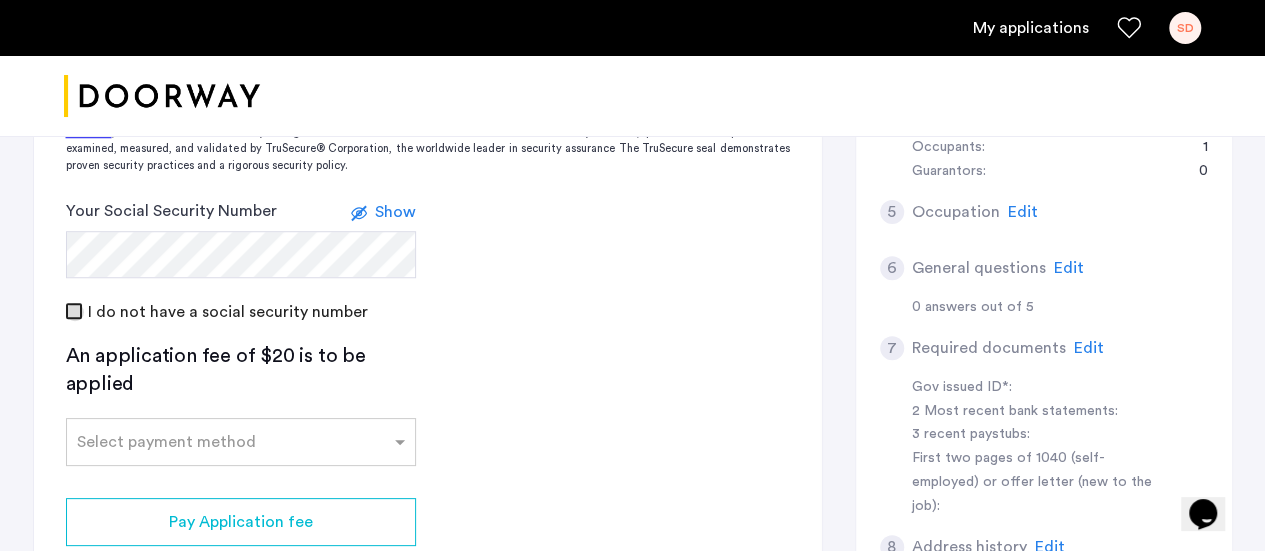 click at bounding box center (75, 312) 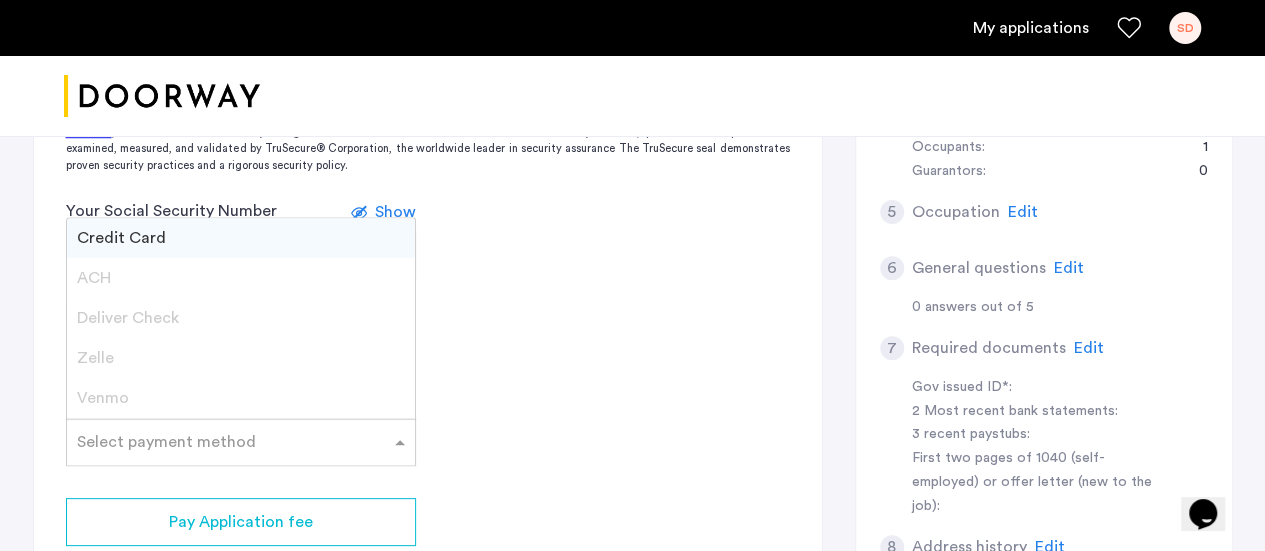 click 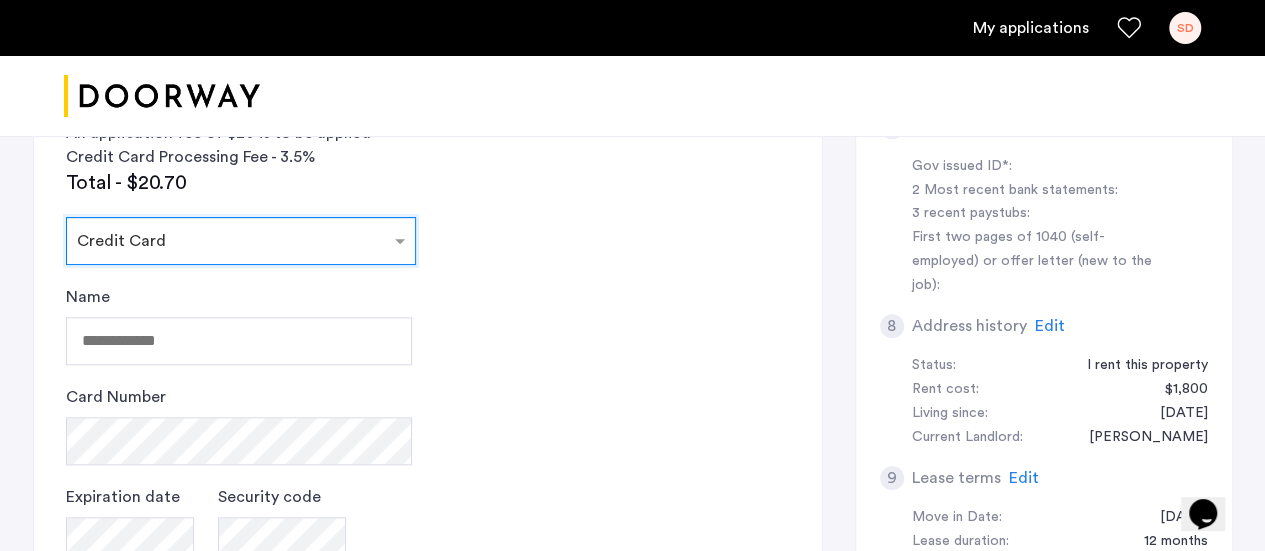 scroll, scrollTop: 886, scrollLeft: 0, axis: vertical 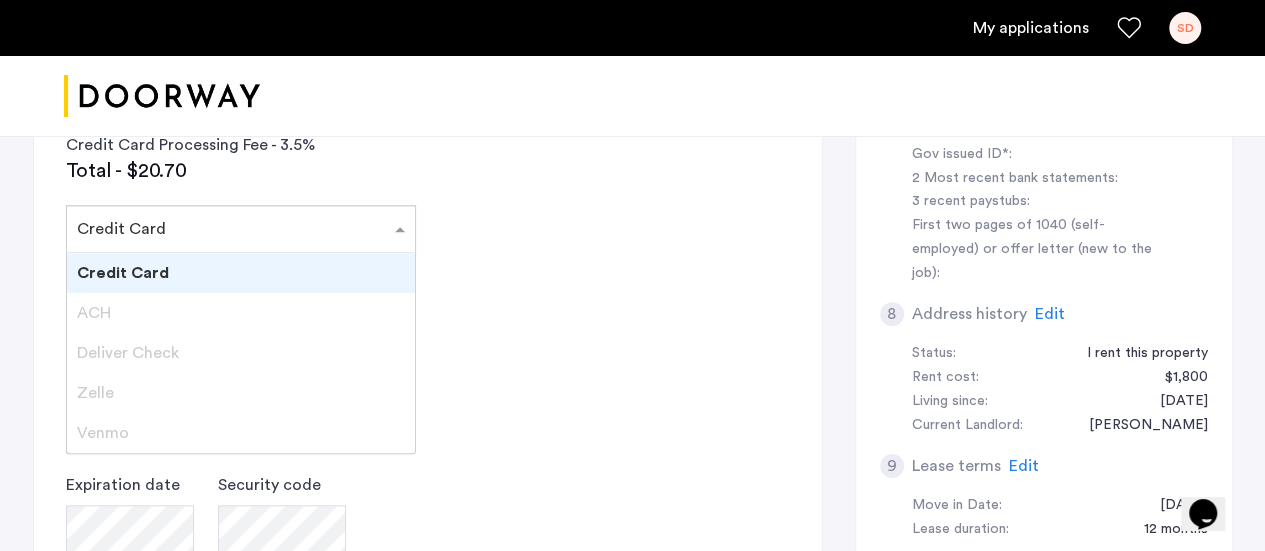 click on "Select payment method ×  Credit Card" 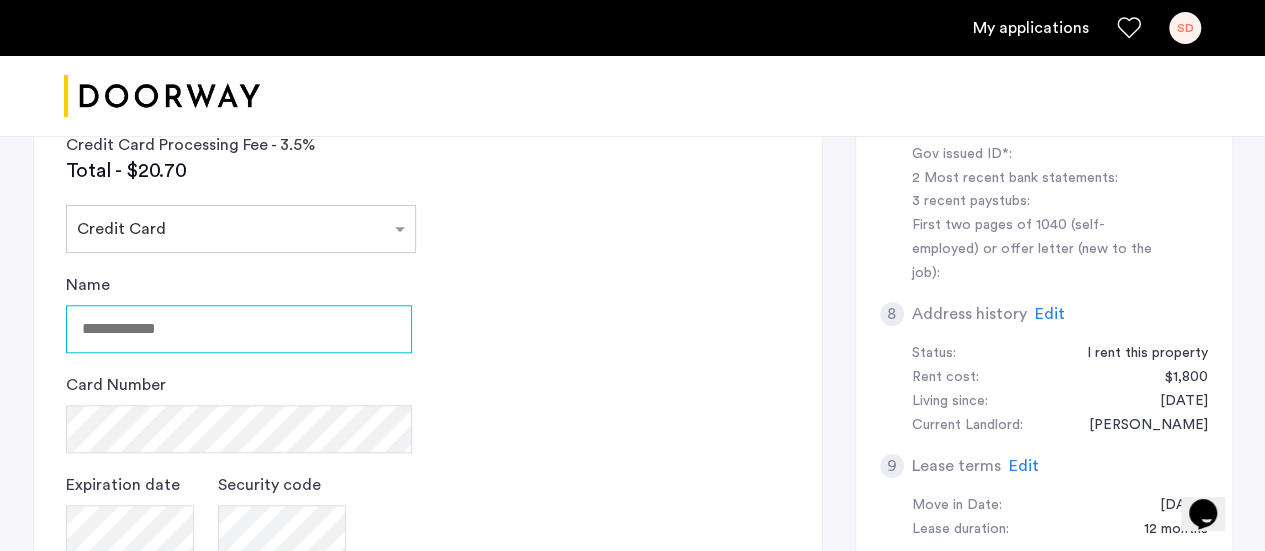 click on "Name" at bounding box center [239, 329] 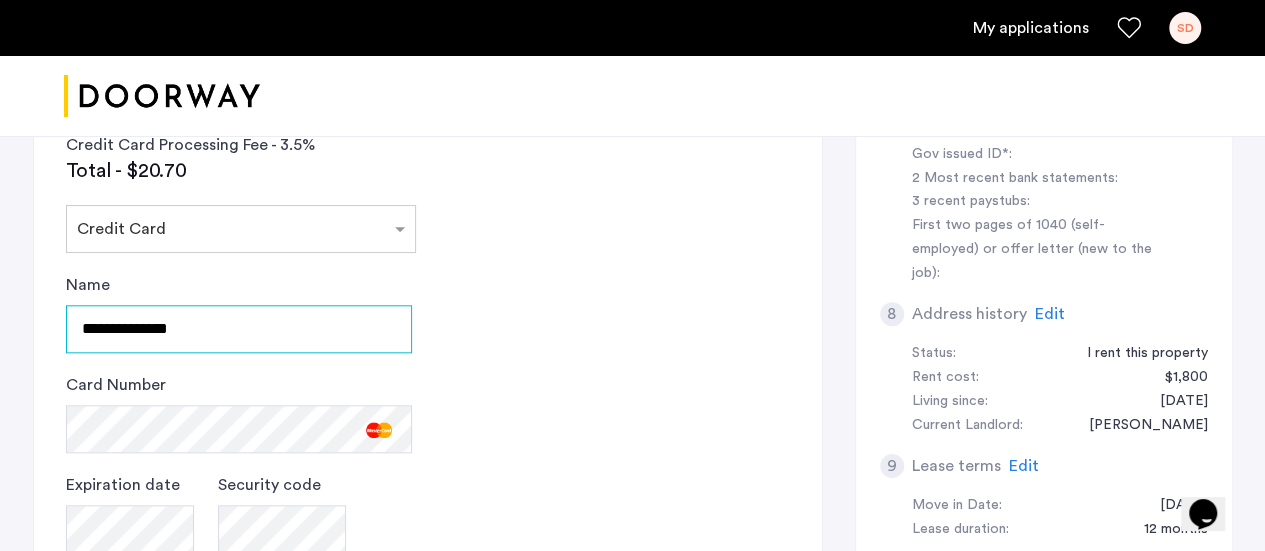 drag, startPoint x: 249, startPoint y: 330, endPoint x: 276, endPoint y: 399, distance: 74.094536 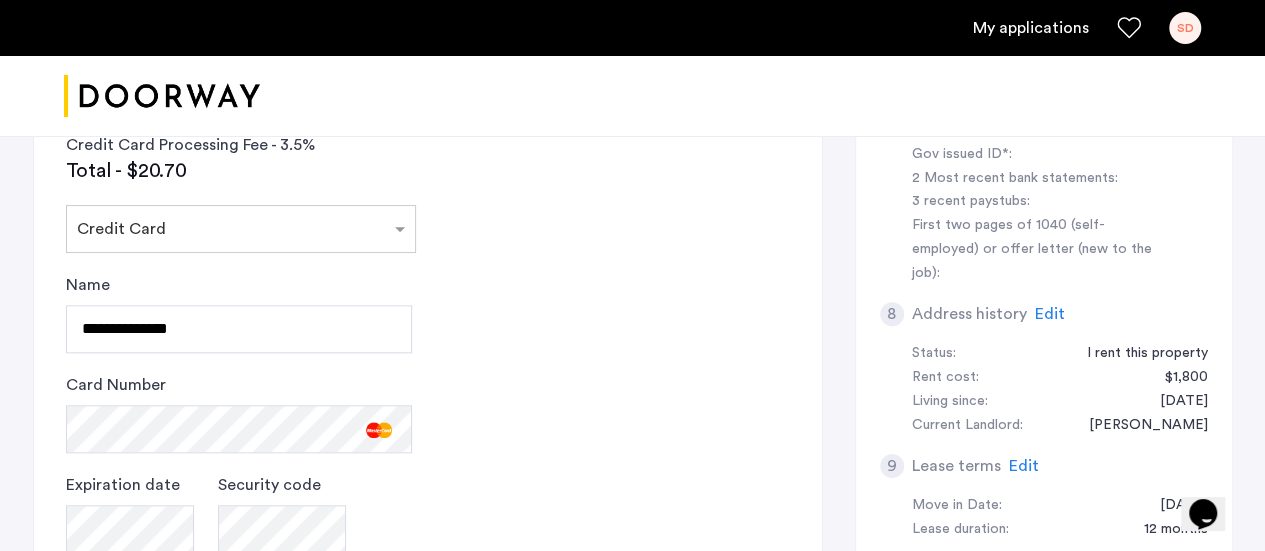 click on "2 Credit Screening & Application Fees Application Fees Please submit your application and processing fees. The application fee is $20 per applicant AND per guarantor. A 3% processing fees is applied to this total amount. If all required documentation is submitted in a 48 hour period and the unit becomes unavailable for lease through no fault of the Applicant(s).  You Agreed with this.  All credit score information will be processed and retrieved through our partnership with Weimark Credit Information Services. Please visit  their site , to find information about your rights under the FCRA and FACTA. All Weimark security controls, procedures and policies are examined, measured, and validated by TruSecure® Corporation, the worldwide leader in security assurance The TruSecure seal demonstrates proven security practices and a rigorous security policy. Your Social Security Number Show I do not have a social security number An application fee of $20 is to be applied Credit Card Processing Fee - 3.5% Total - $20.70" 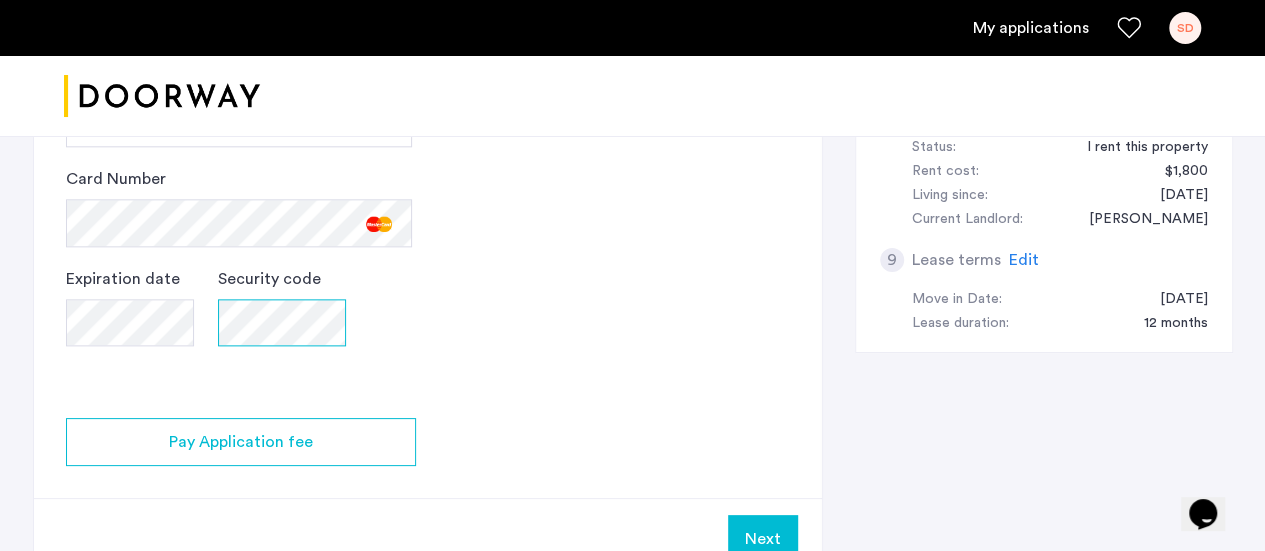 scroll, scrollTop: 1095, scrollLeft: 0, axis: vertical 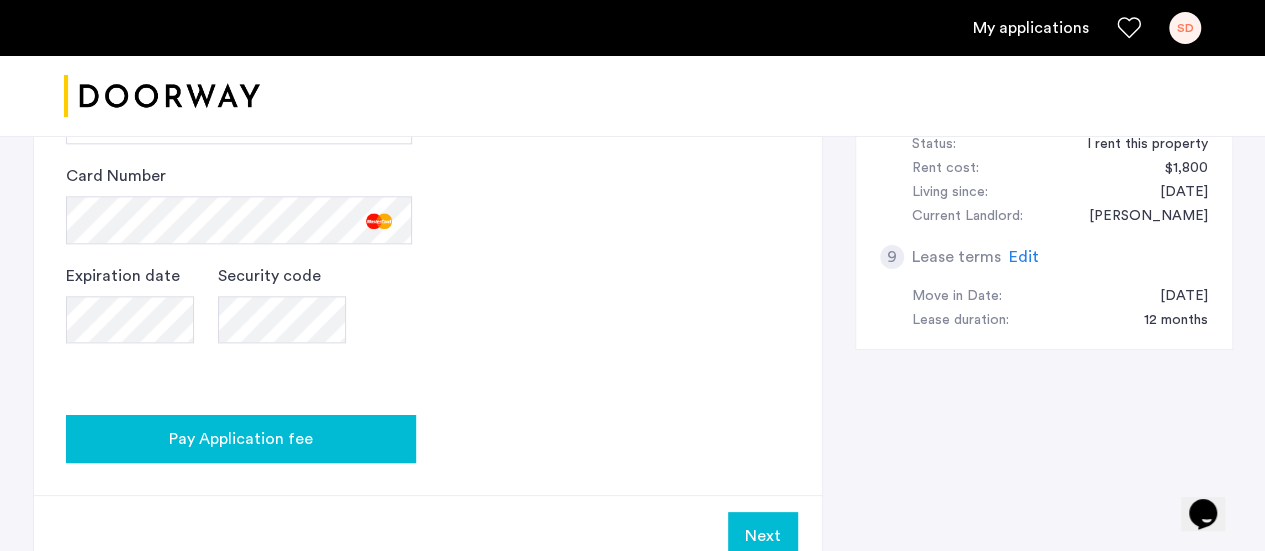 click on "Pay Application fee" 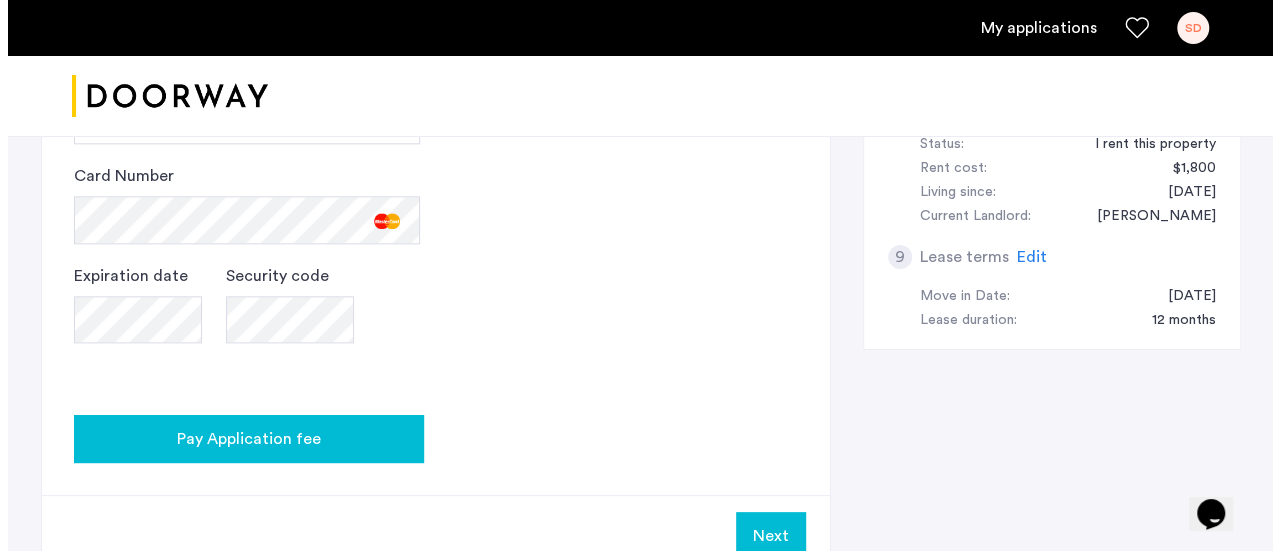 scroll, scrollTop: 0, scrollLeft: 0, axis: both 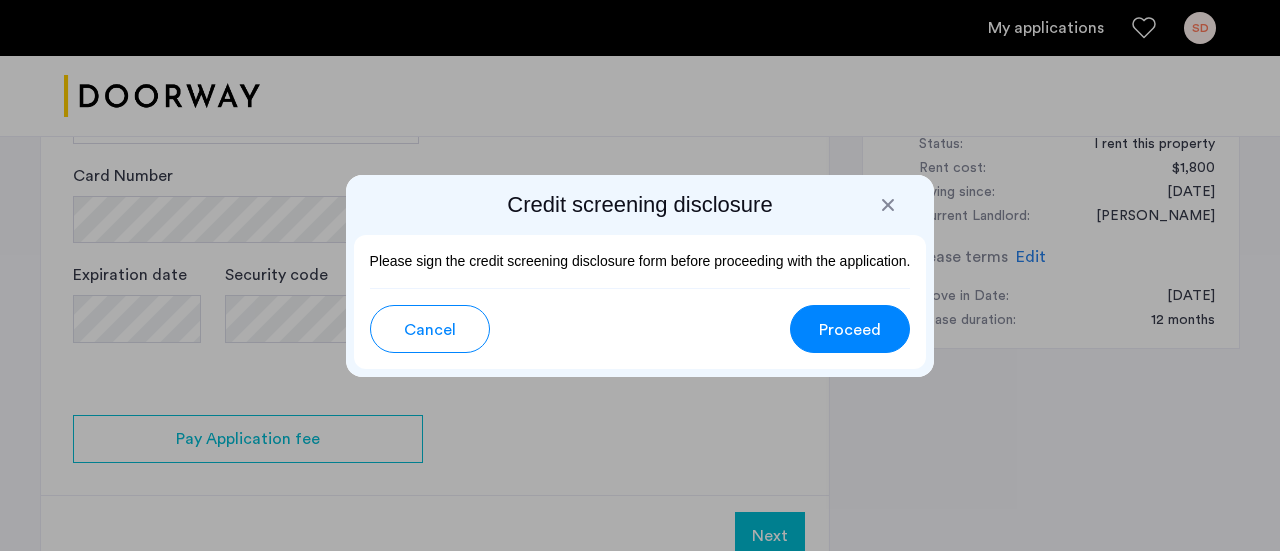 click on "Proceed" at bounding box center [850, 330] 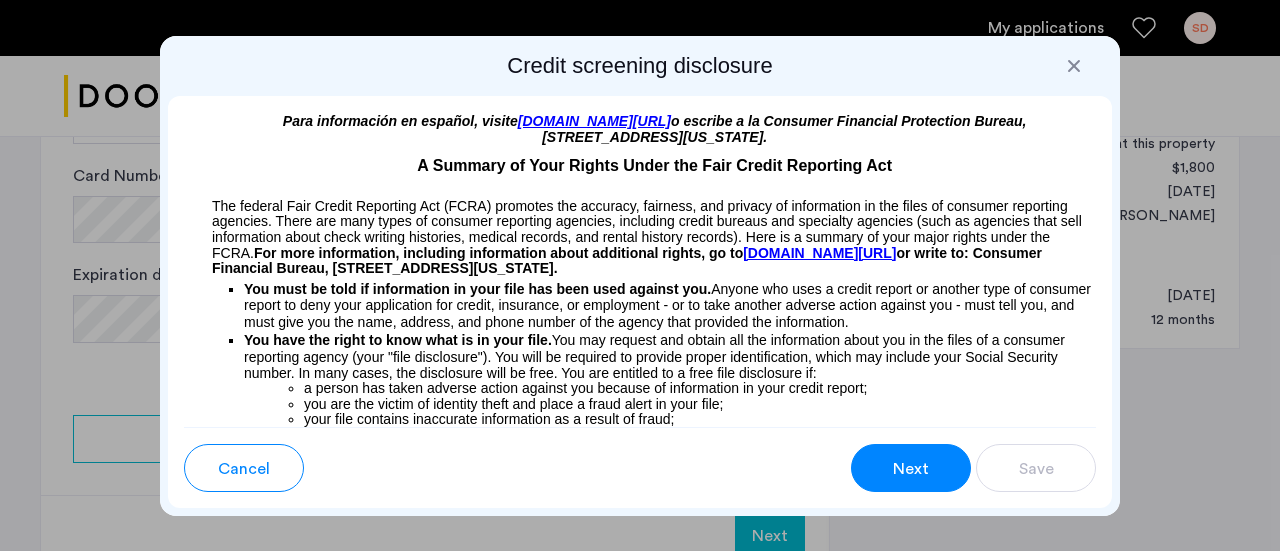 click on "Next" at bounding box center (911, 468) 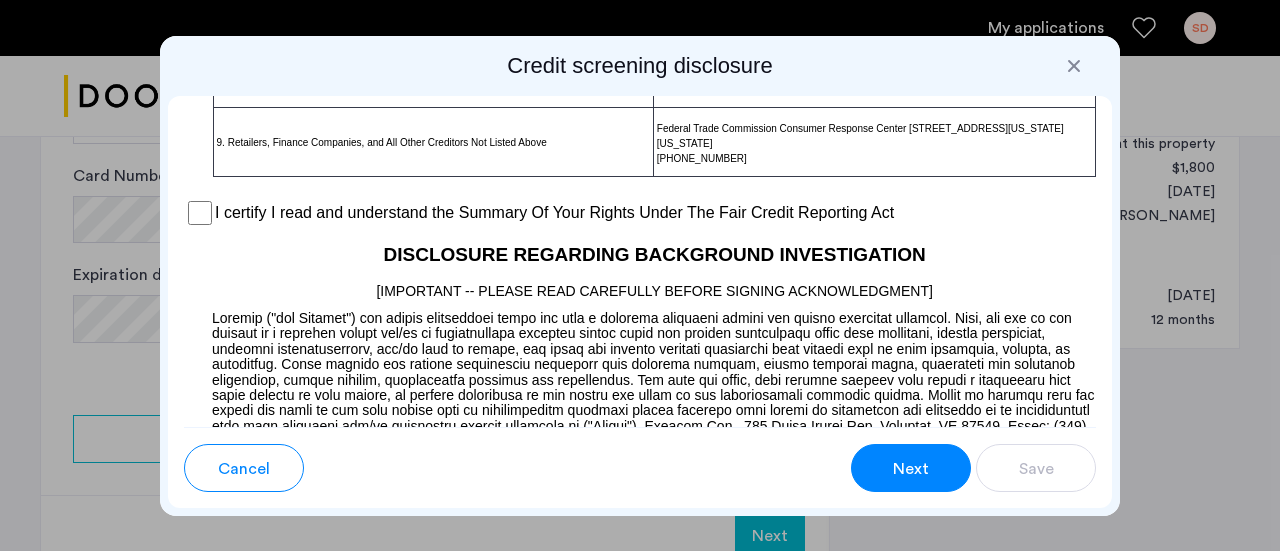 scroll, scrollTop: 1696, scrollLeft: 0, axis: vertical 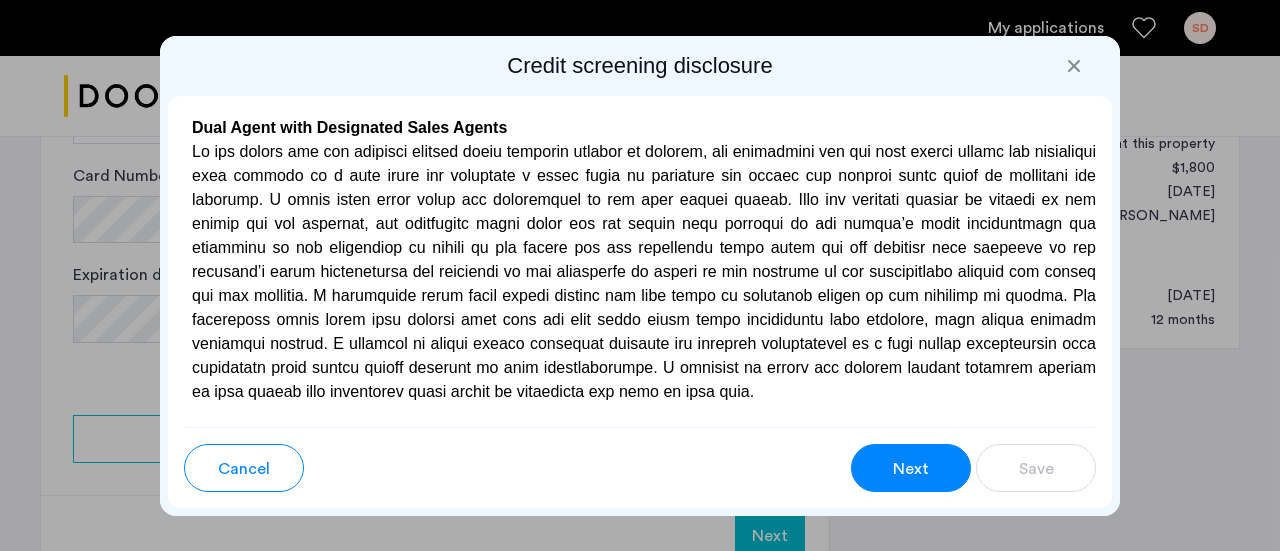 click on "Next" at bounding box center [911, 469] 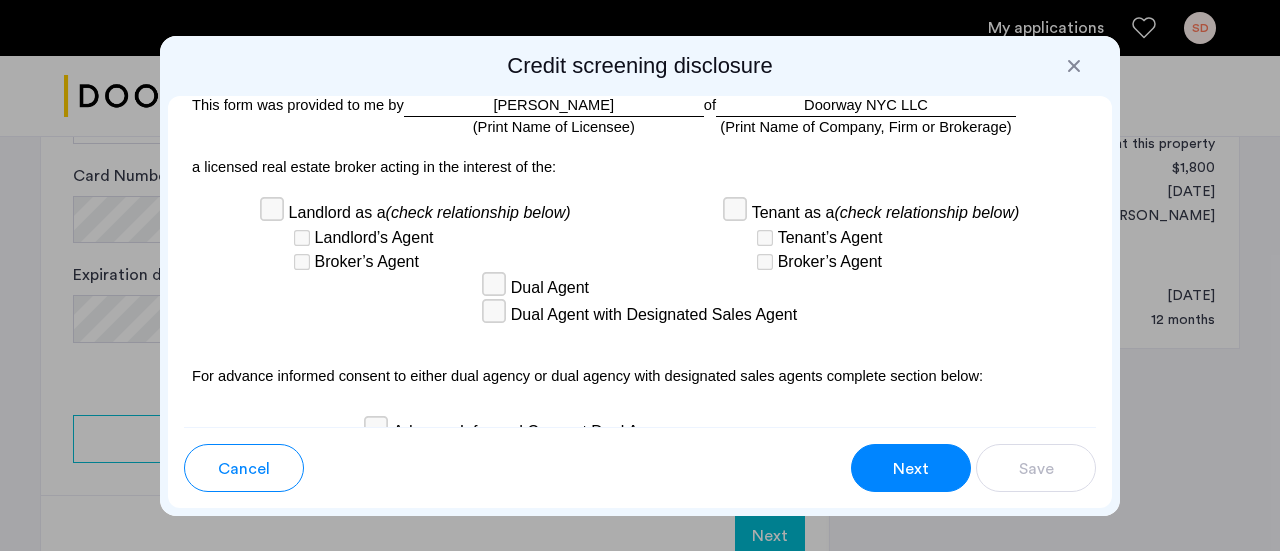 click on "Dual Agent Dual Agent with Designated Sales Agent" at bounding box center (640, 301) 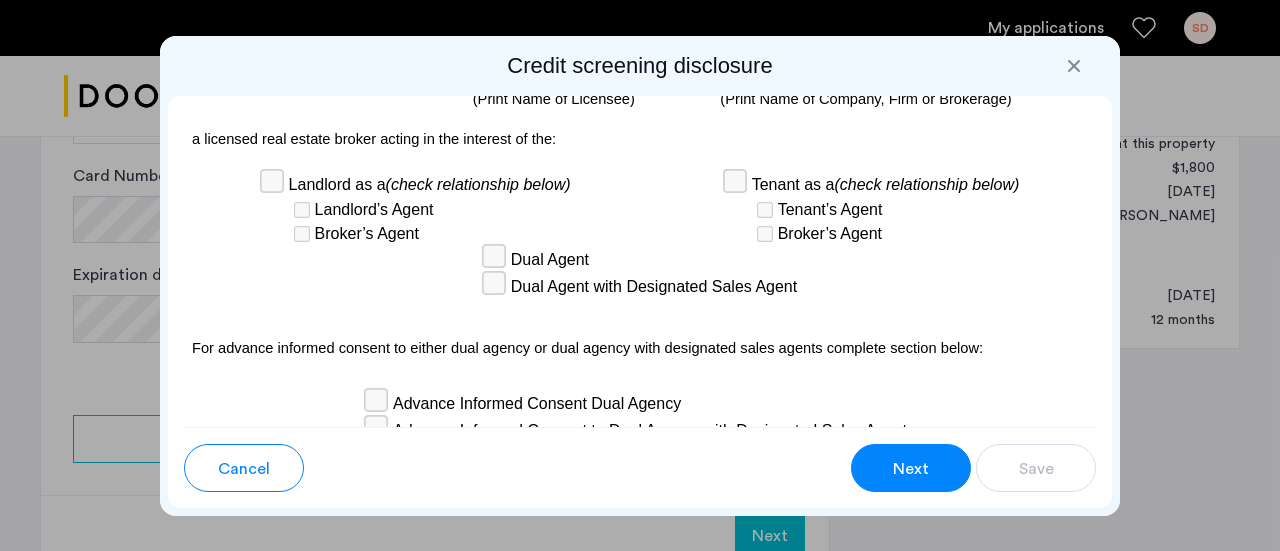scroll, scrollTop: 6060, scrollLeft: 0, axis: vertical 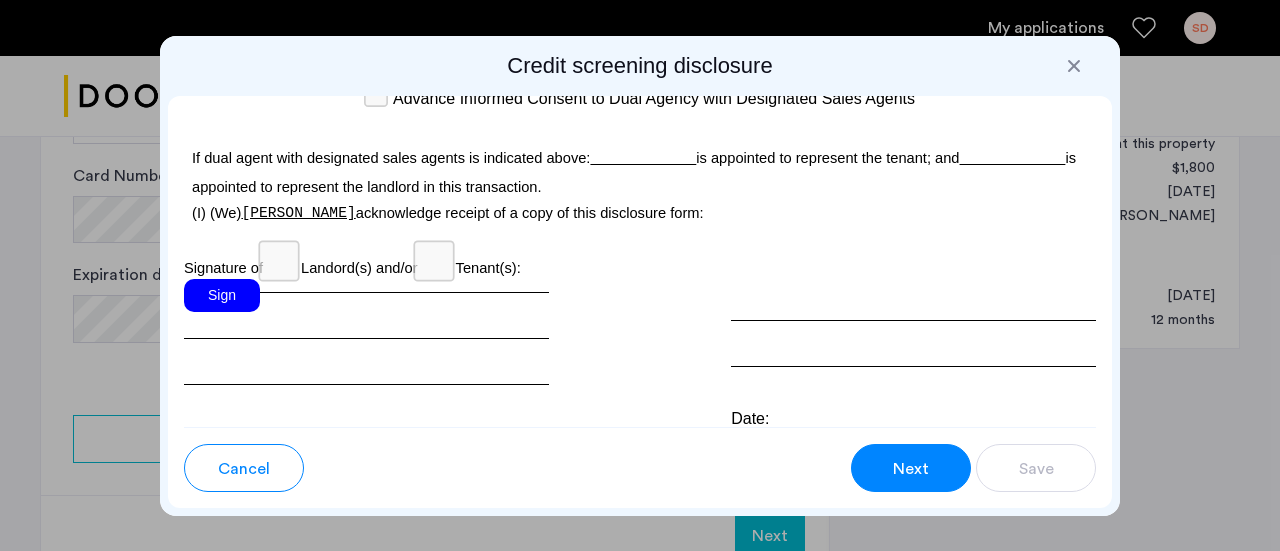 click on "Sign" at bounding box center [222, 295] 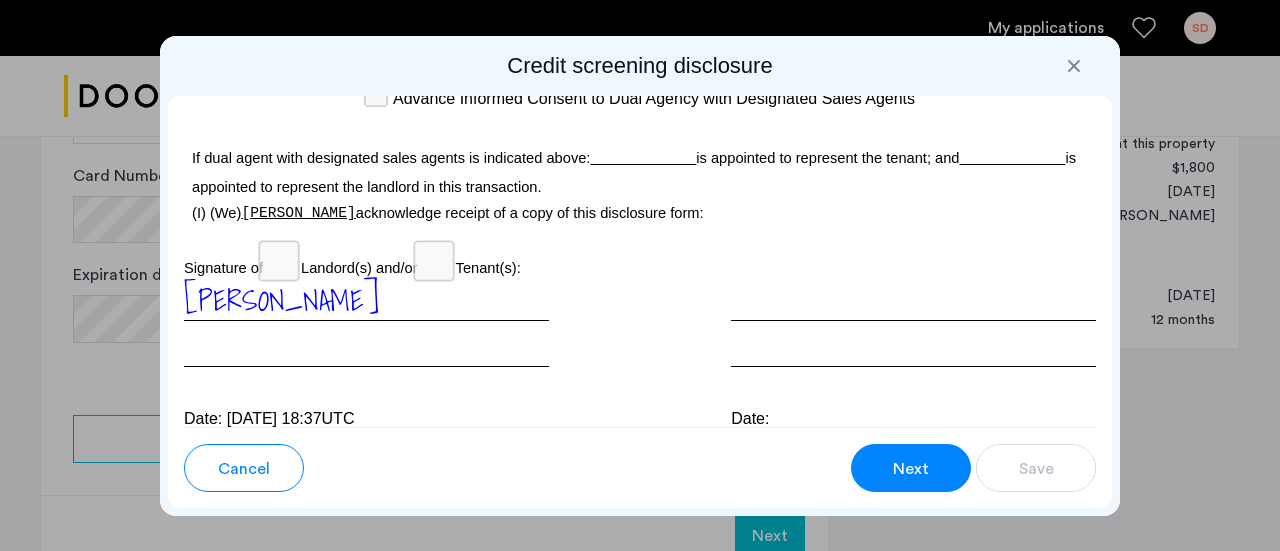 click on "Next" at bounding box center (911, 469) 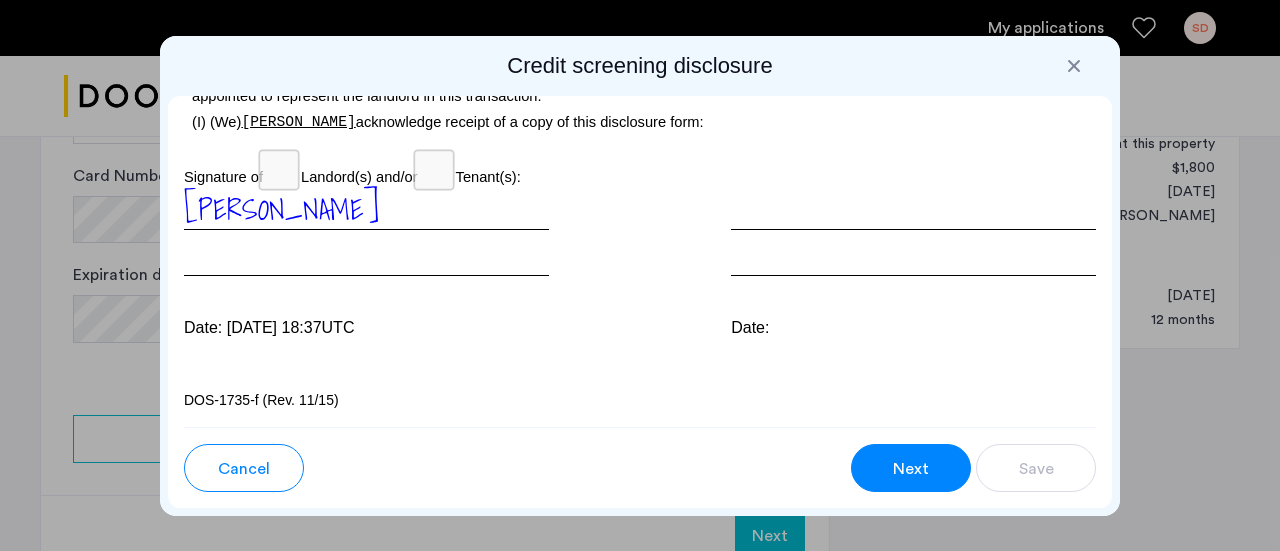 click on "Next" at bounding box center [911, 469] 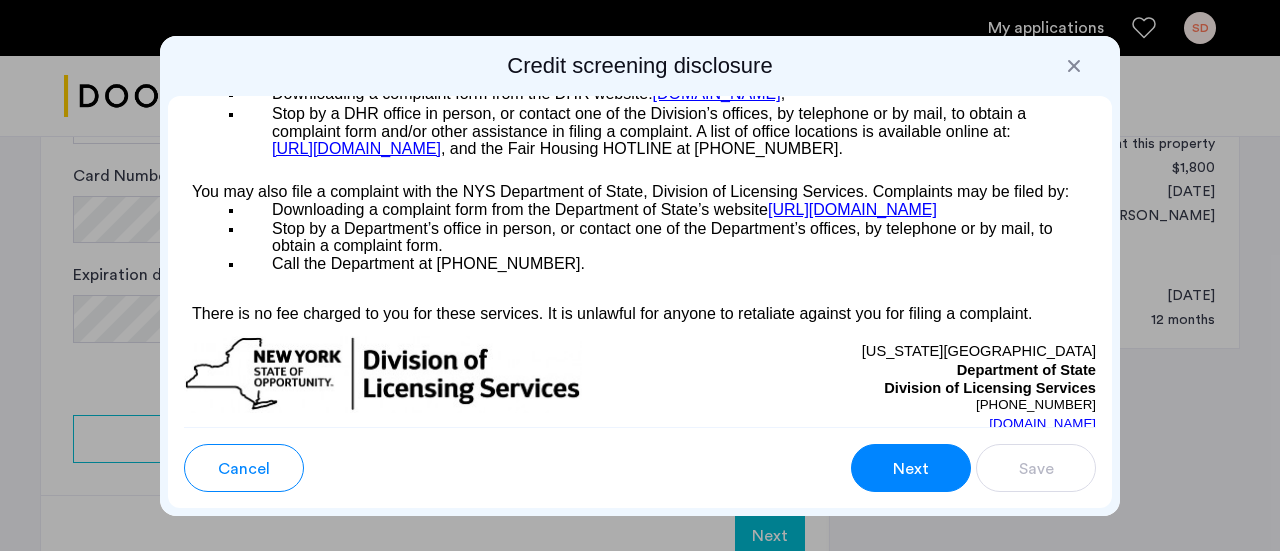 scroll, scrollTop: 2526, scrollLeft: 0, axis: vertical 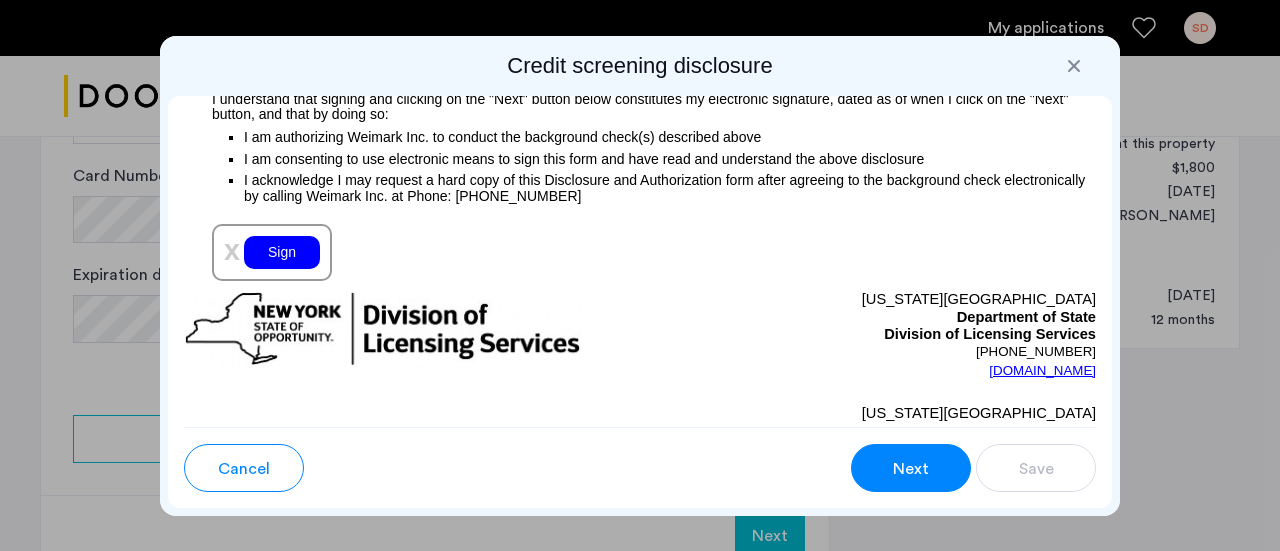 click on "Sign" at bounding box center [282, 252] 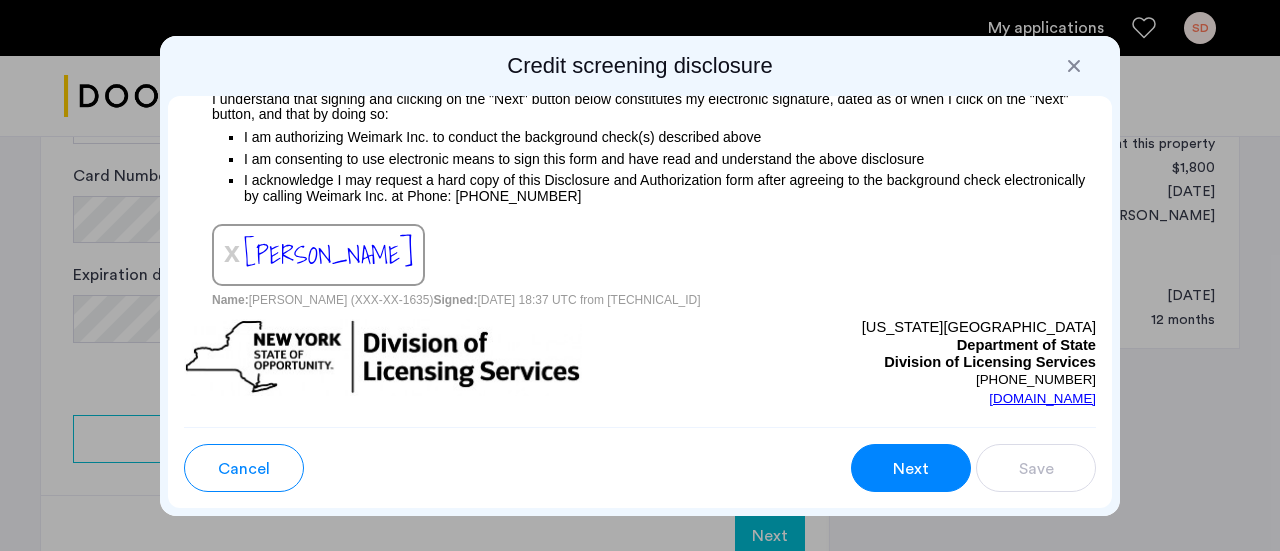 click on "Next" at bounding box center (911, 468) 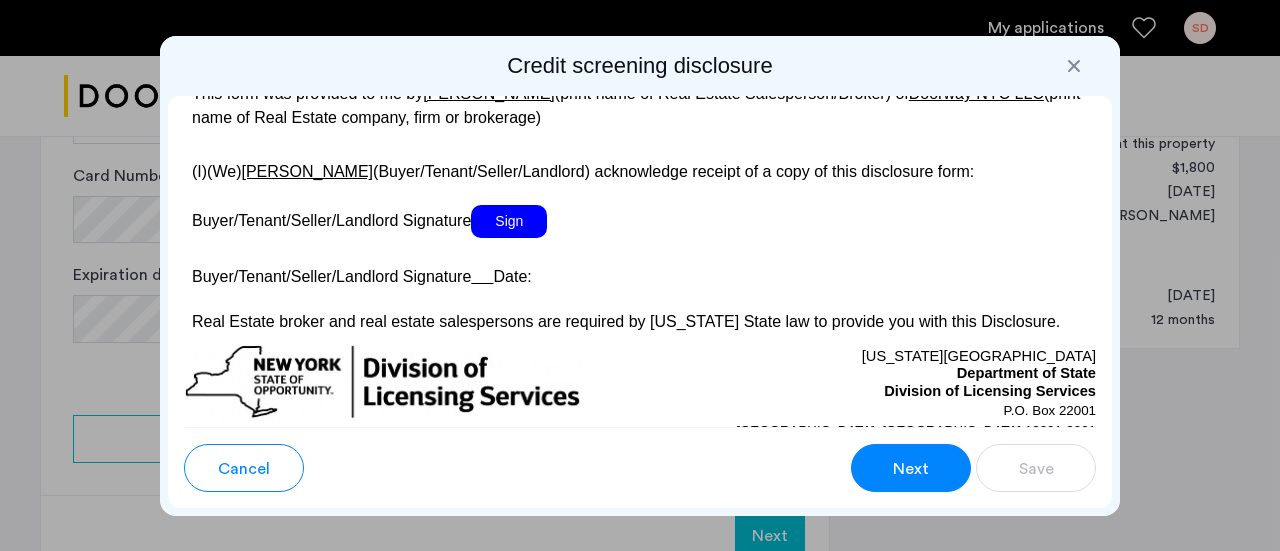 scroll, scrollTop: 4046, scrollLeft: 0, axis: vertical 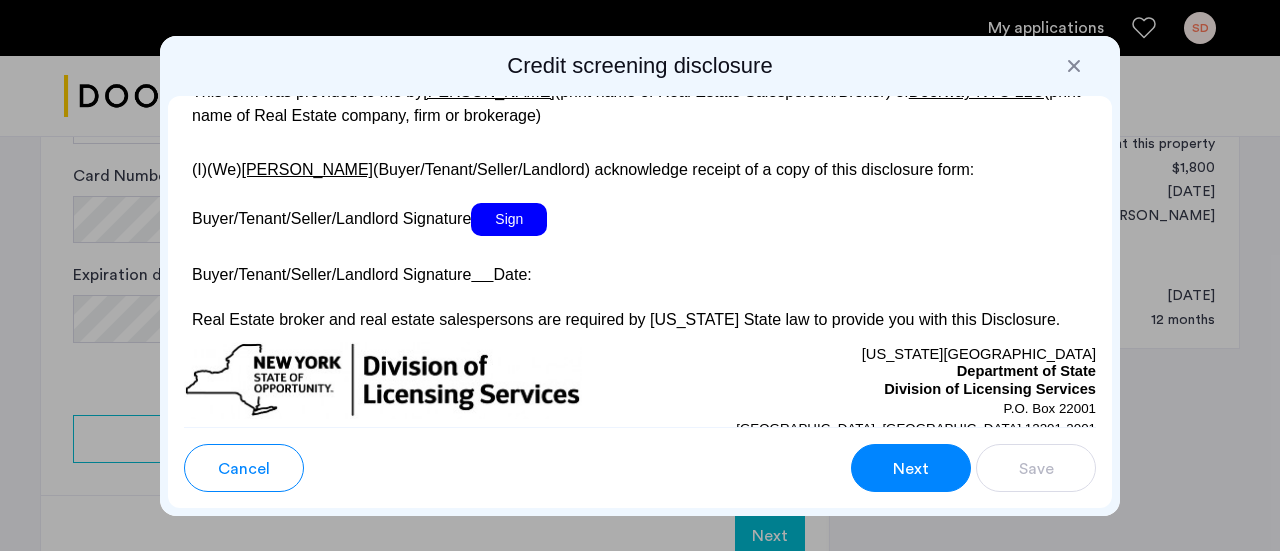 click on "Sign" at bounding box center [509, 219] 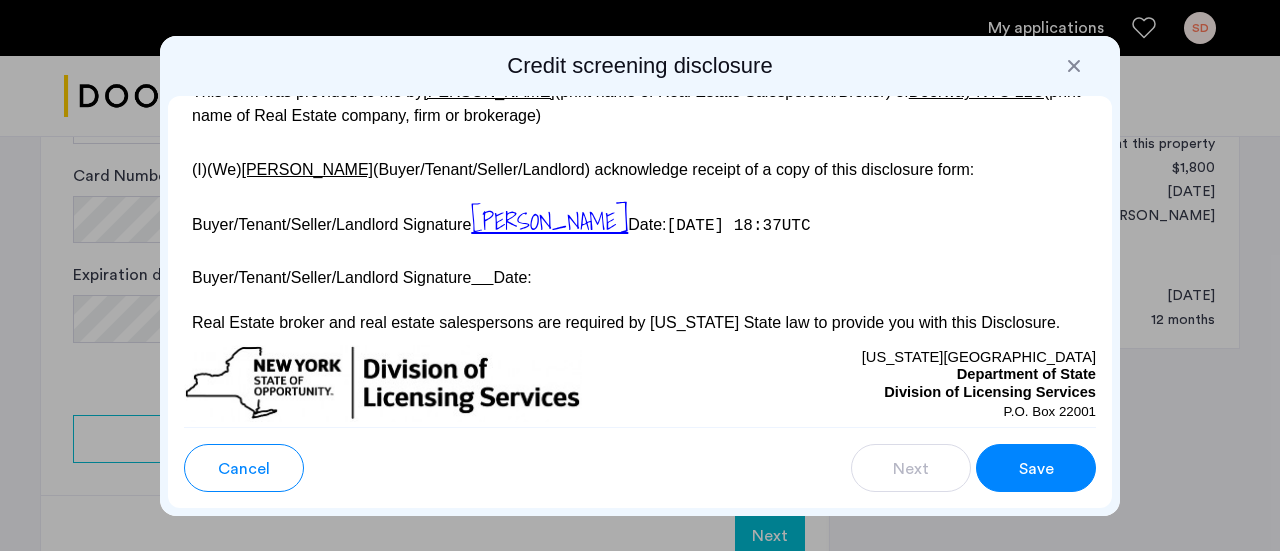 click on "Save" at bounding box center [1036, 468] 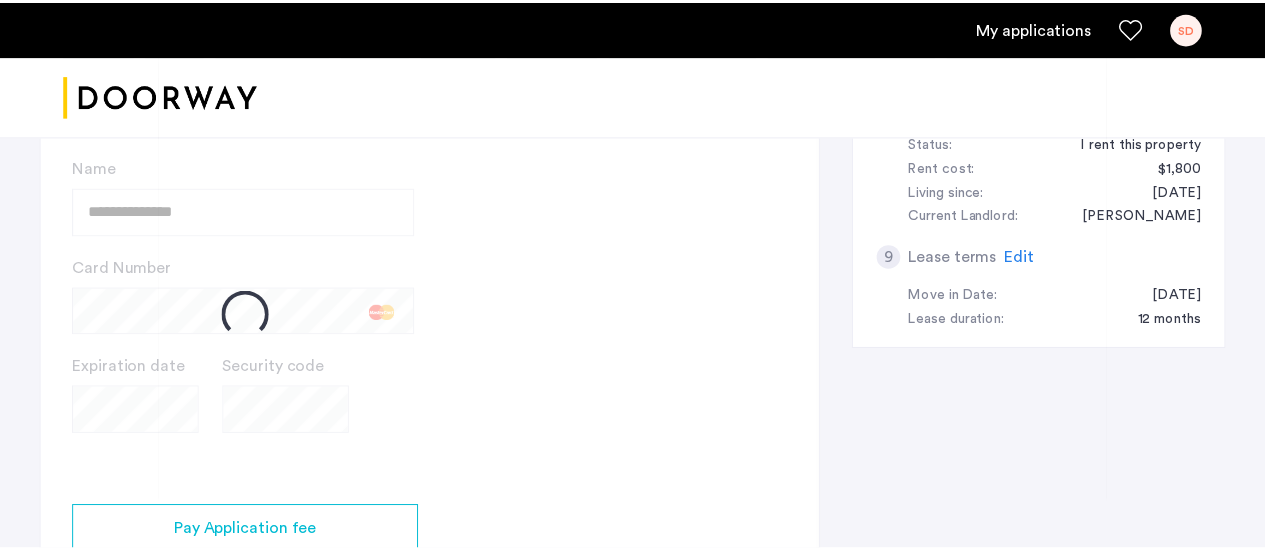 scroll, scrollTop: 1095, scrollLeft: 0, axis: vertical 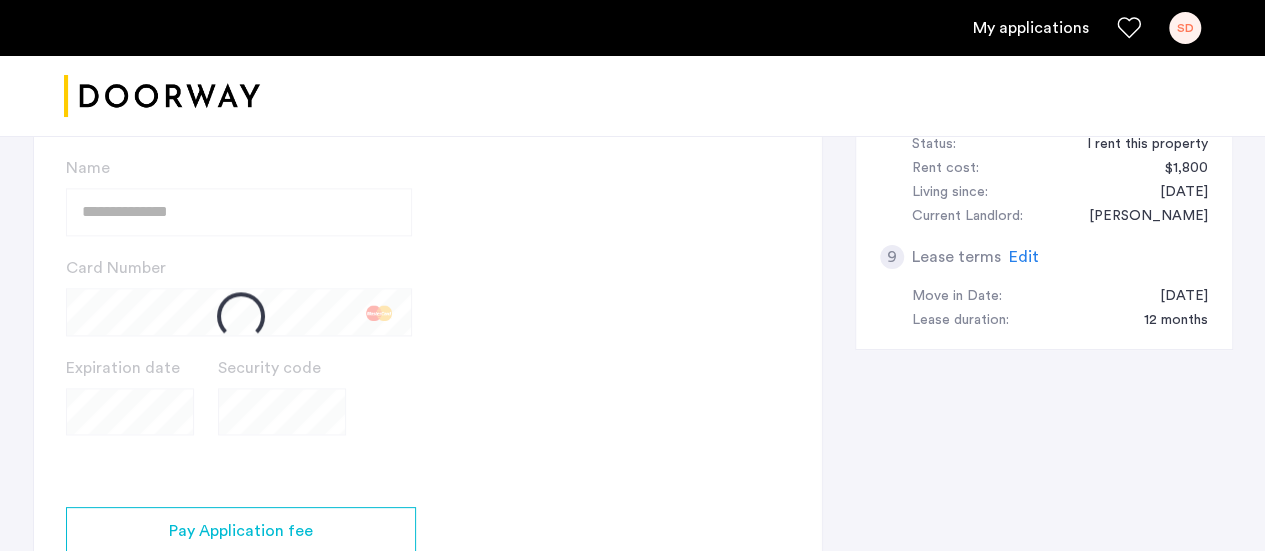 click on "2 Credit Screening & Application Fees Application Fees Please submit your application and processing fees. The application fee is $20 per applicant AND per guarantor. A 3% processing fees is applied to this total amount. If all required documentation is submitted in a 48 hour period and the unit becomes unavailable for lease through no fault of the Applicant(s).  You Agreed with this.  All credit score information will be processed and retrieved through our partnership with Weimark Credit Information Services. Please visit  their site , to find information about your rights under the FCRA and FACTA. All Weimark security controls, procedures and policies are examined, measured, and validated by TruSecure® Corporation, the worldwide leader in security assurance The TruSecure seal demonstrates proven security practices and a rigorous security policy. Your Social Security Number Show I do not have a social security number View Disclosure An application fee of $20 is to be applied Total - $20.70 ×  Credit Card" 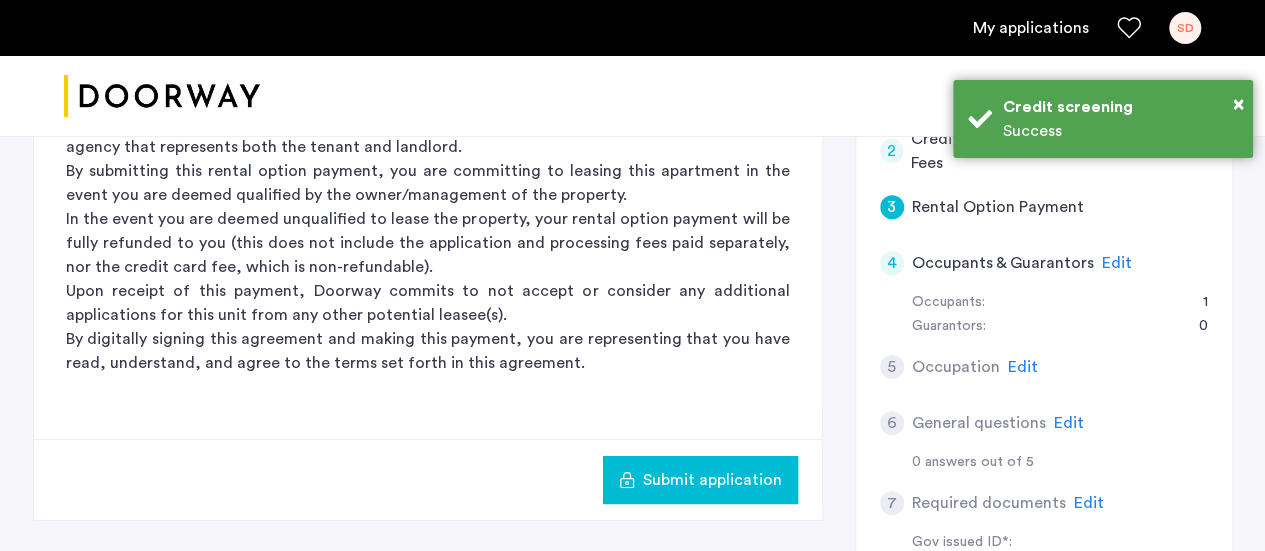 scroll, scrollTop: 504, scrollLeft: 0, axis: vertical 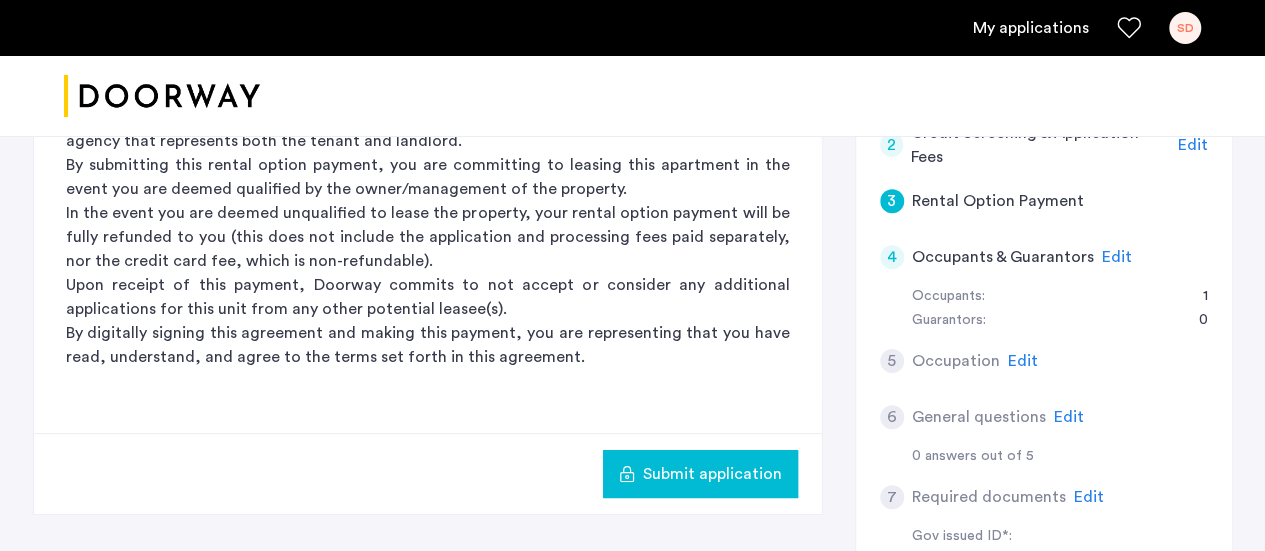 click on "Edit" 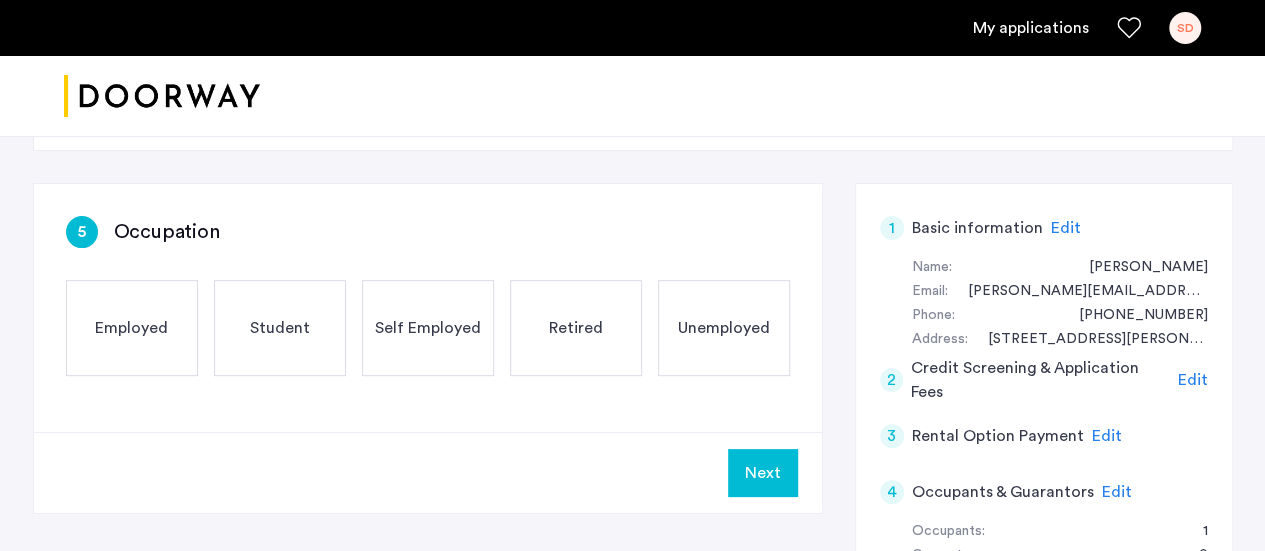 scroll, scrollTop: 271, scrollLeft: 0, axis: vertical 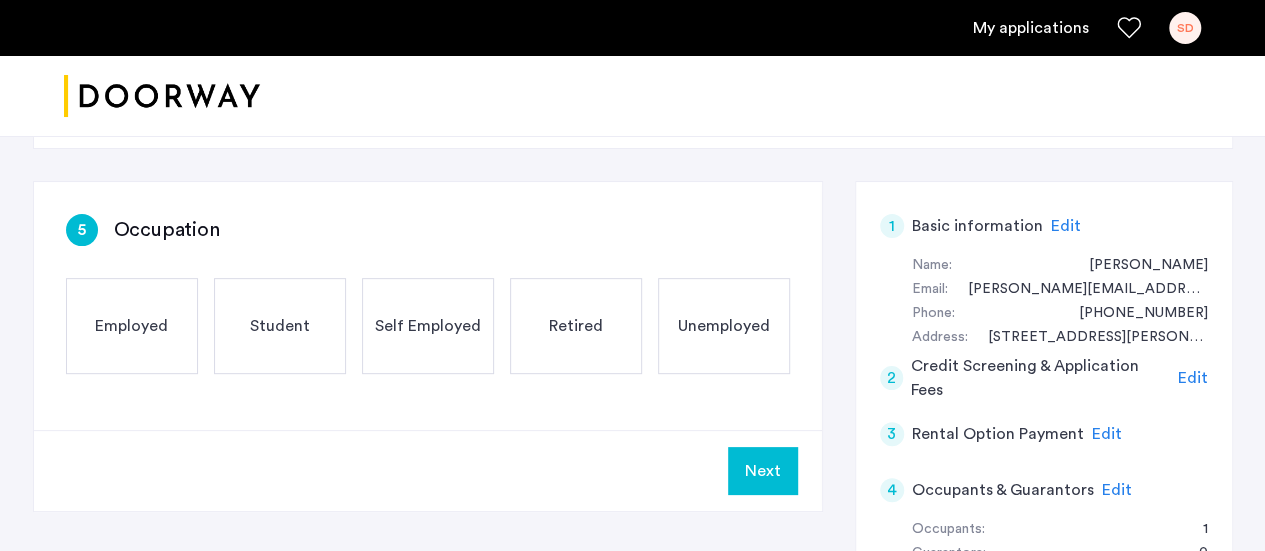 click on "Employed" 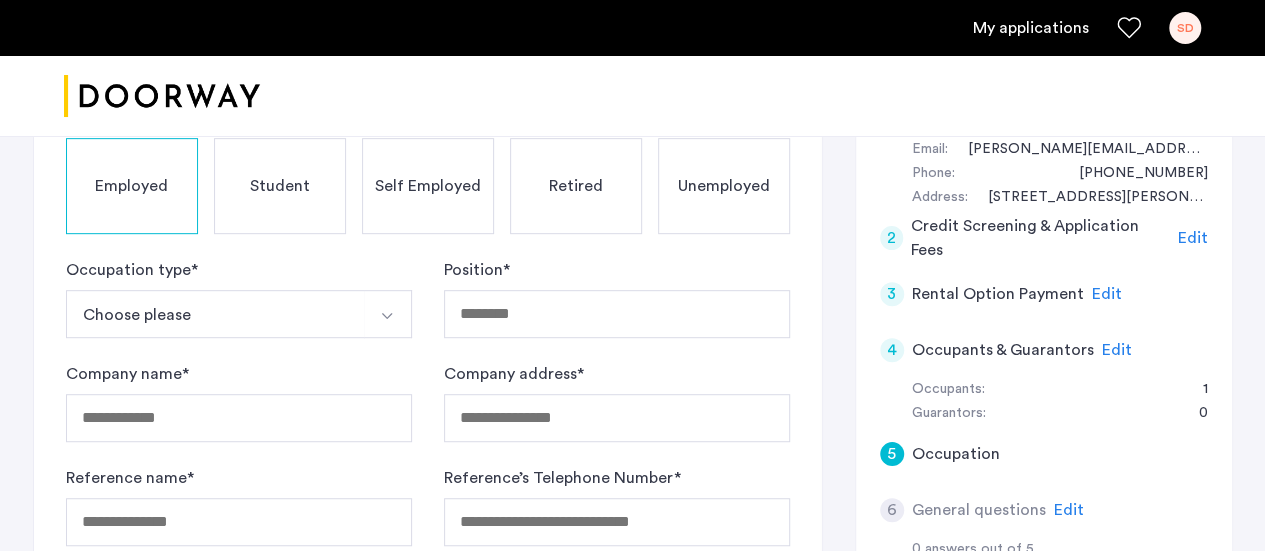 scroll, scrollTop: 396, scrollLeft: 0, axis: vertical 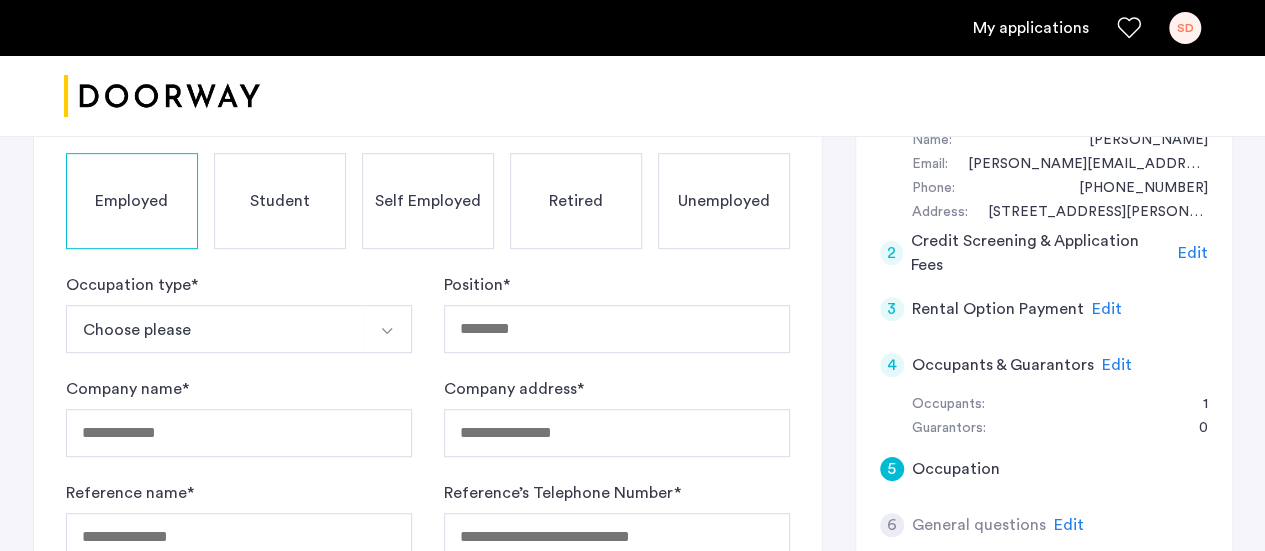 click at bounding box center (387, 331) 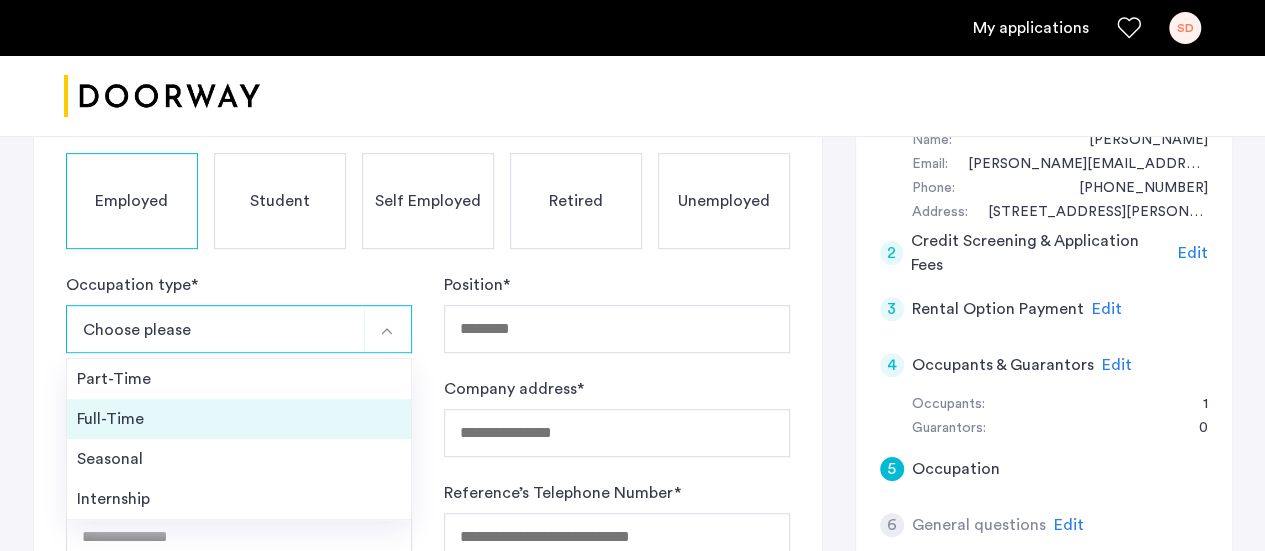 click on "Full-Time" at bounding box center (239, 419) 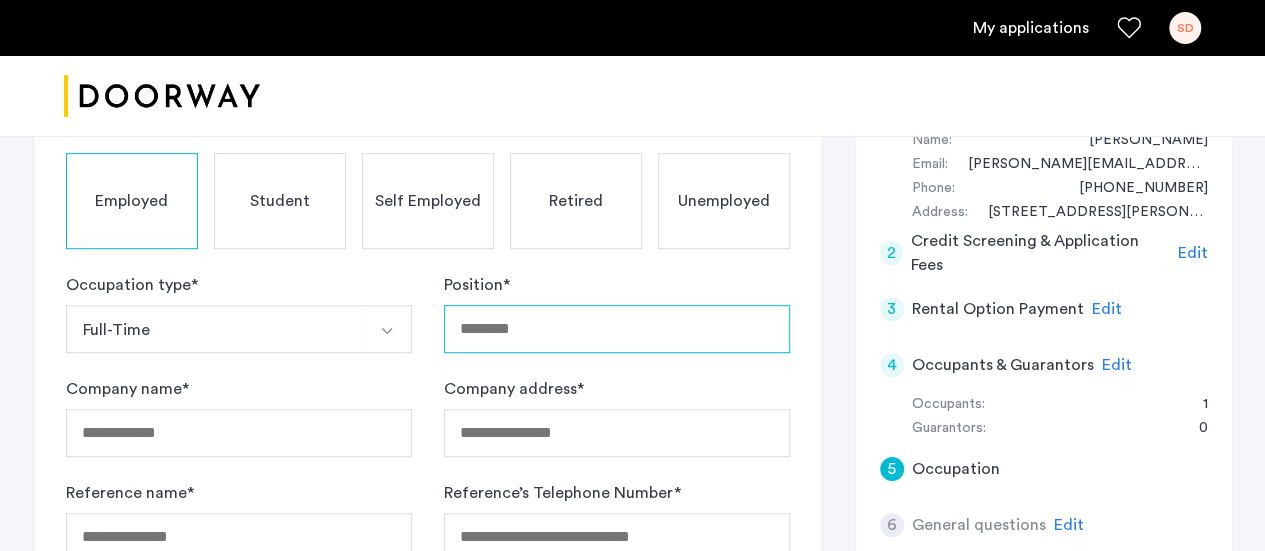 click on "Position  *" at bounding box center [617, 329] 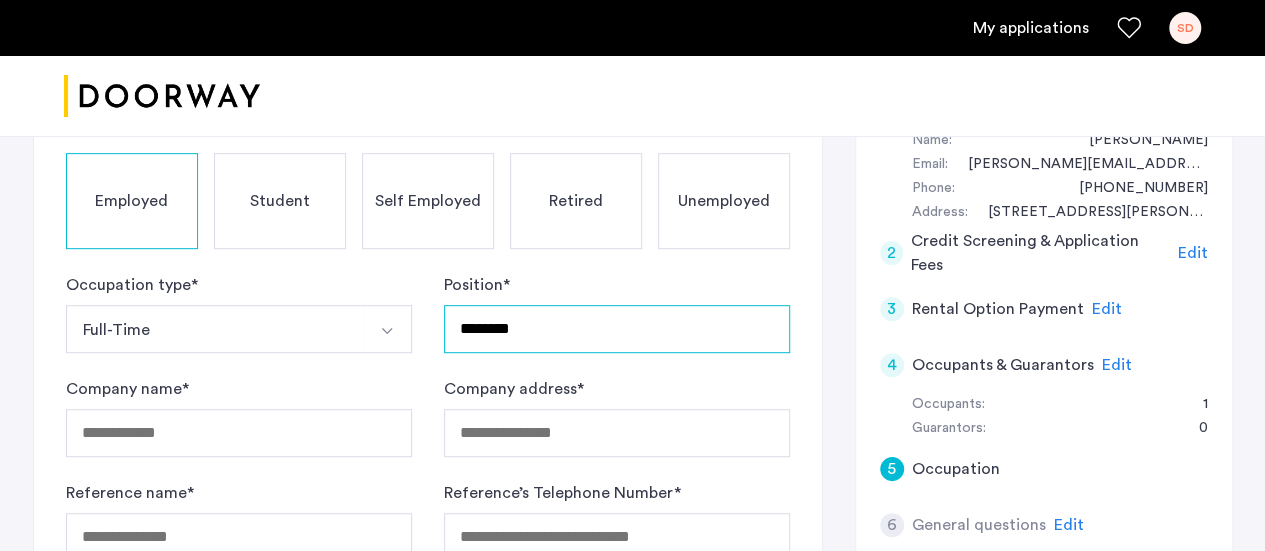 type on "*******" 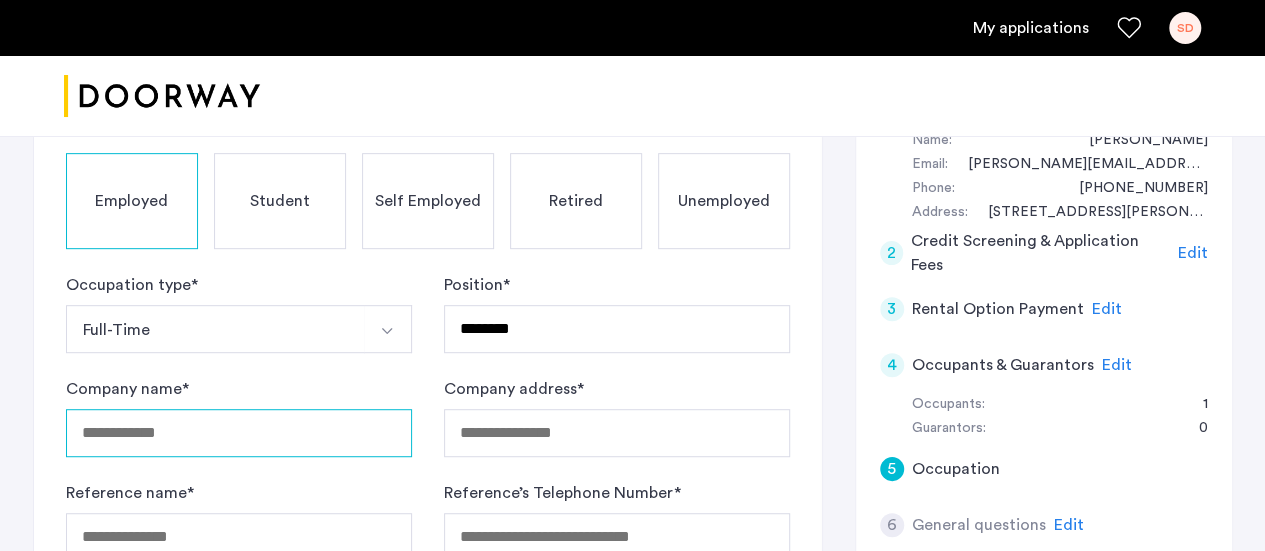 click on "Company name  *" at bounding box center [239, 433] 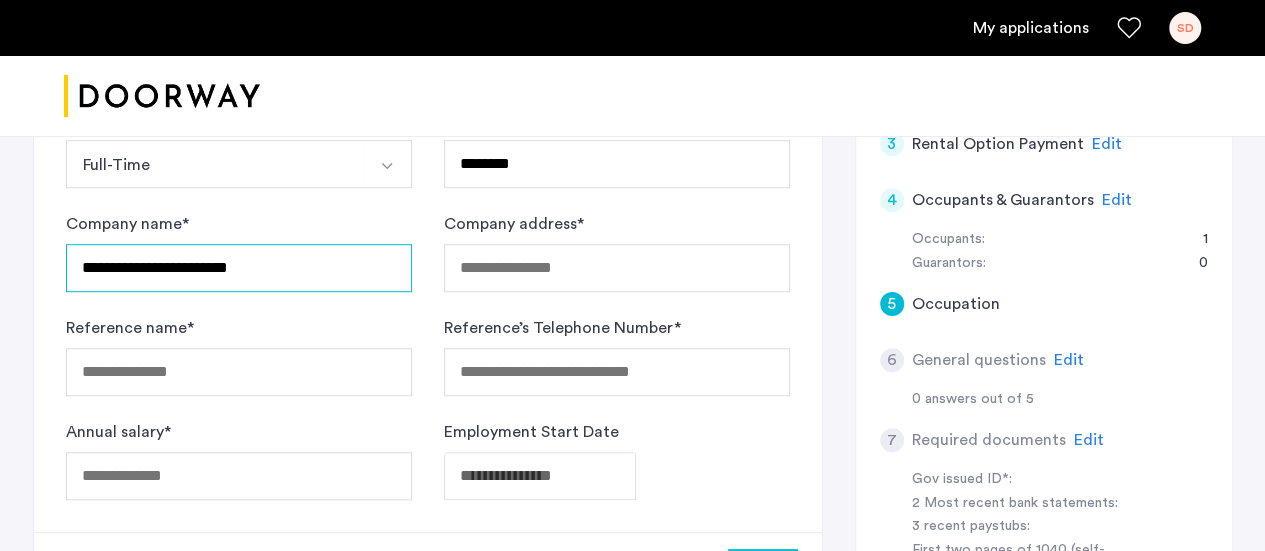 scroll, scrollTop: 566, scrollLeft: 0, axis: vertical 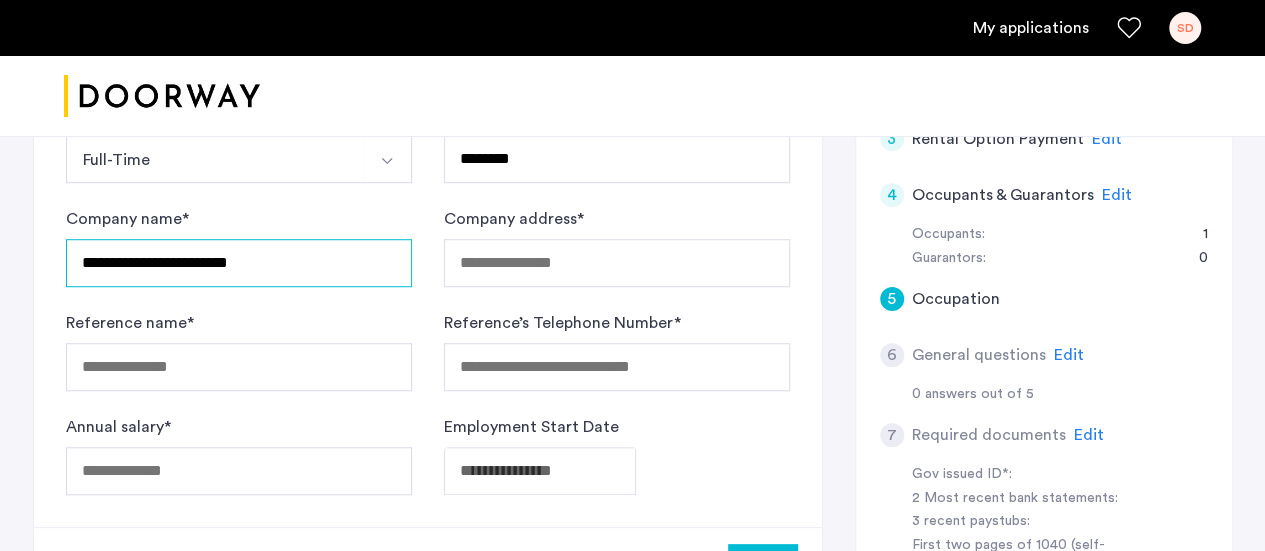 type on "**********" 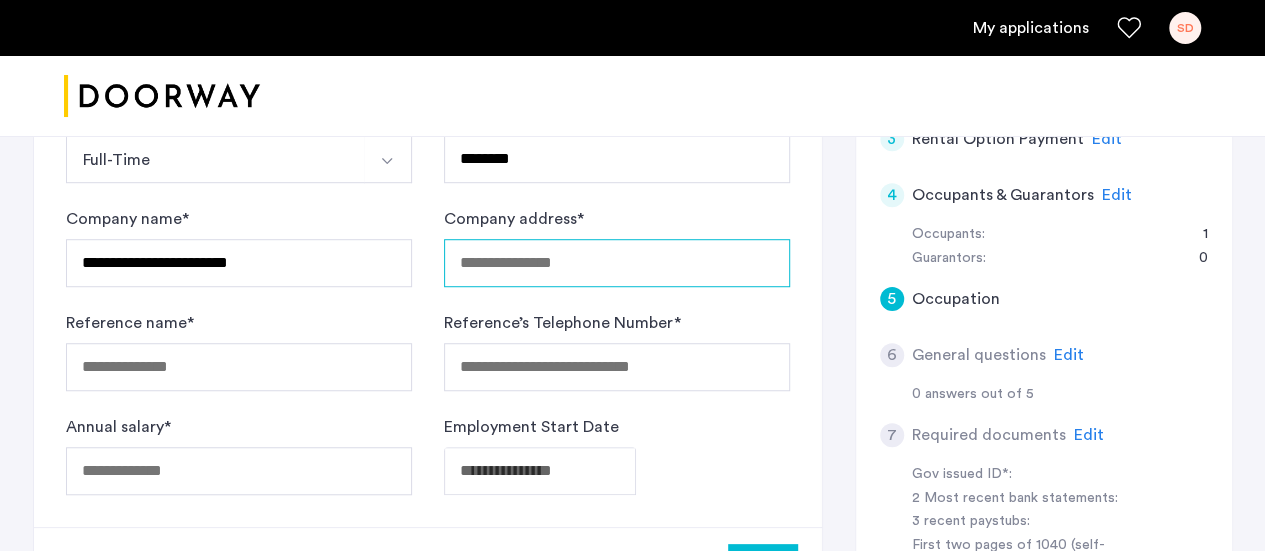 click on "Company address  *" at bounding box center [617, 263] 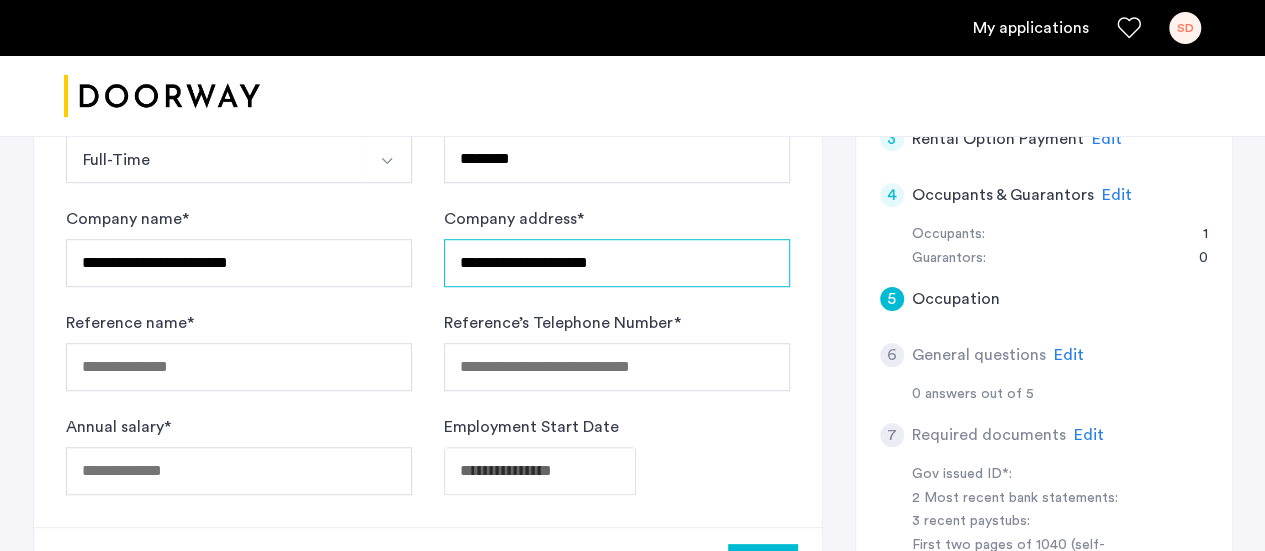 click on "**********" at bounding box center [617, 263] 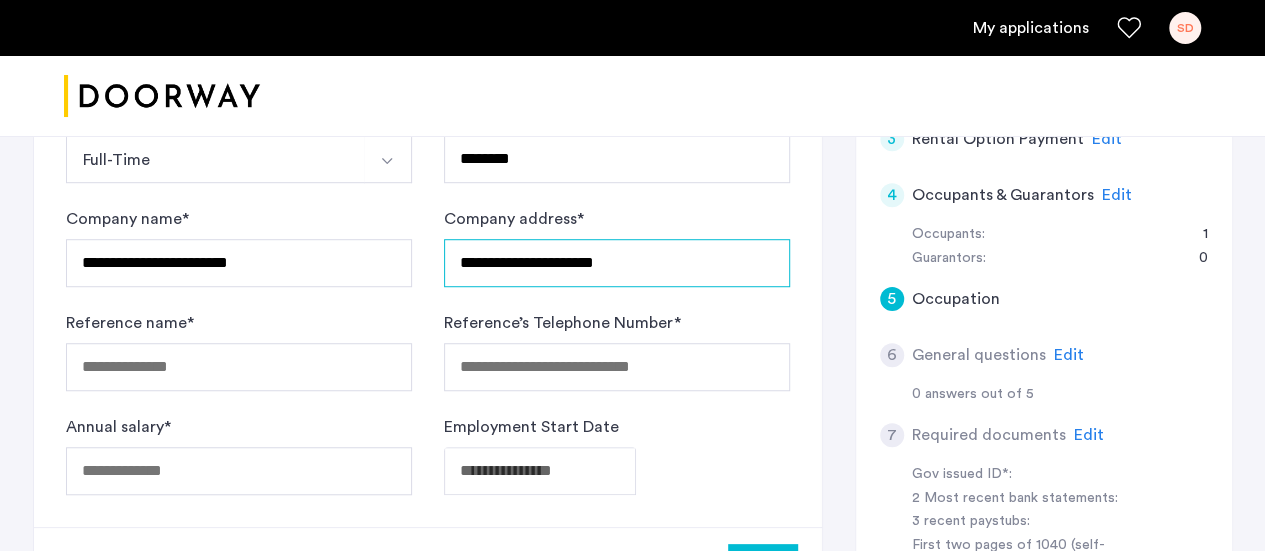 scroll, scrollTop: 695, scrollLeft: 0, axis: vertical 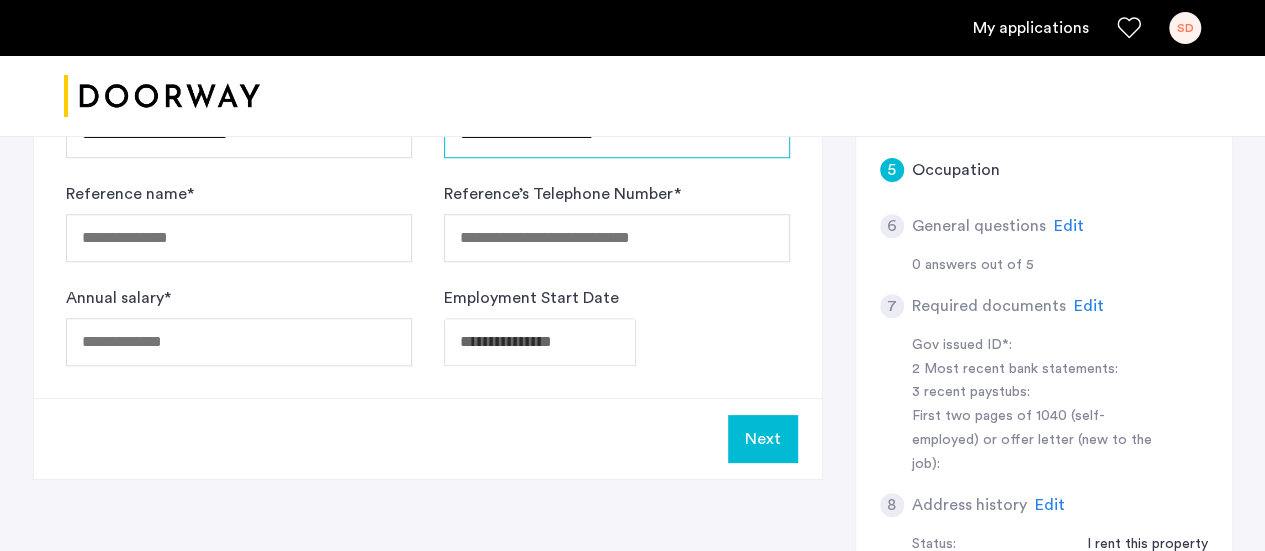 type on "**********" 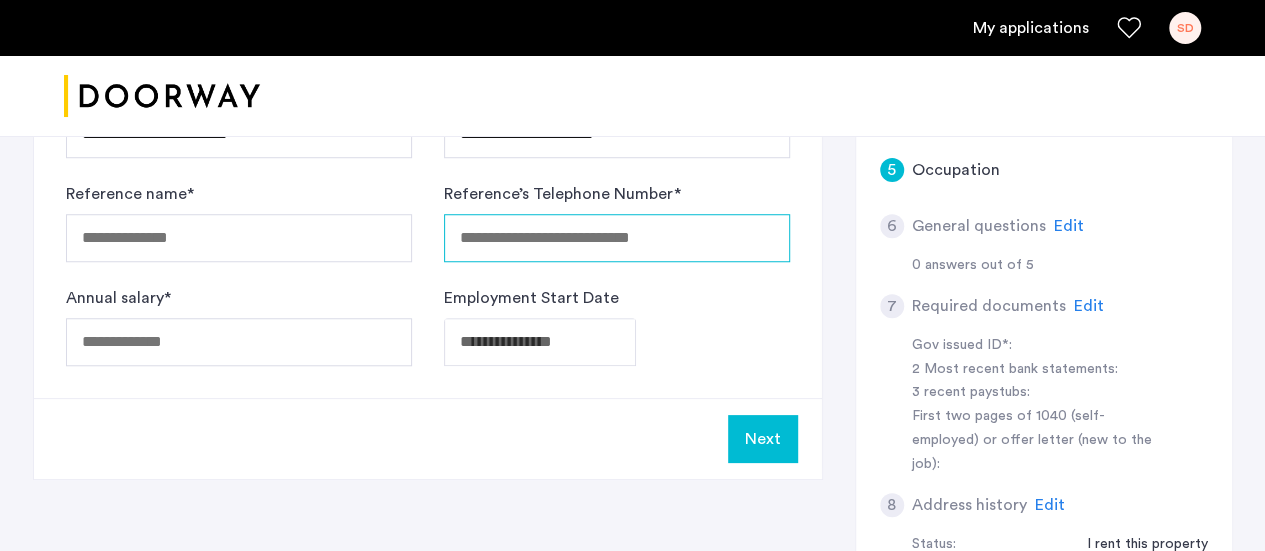click on "Reference’s Telephone Number  *" at bounding box center (617, 238) 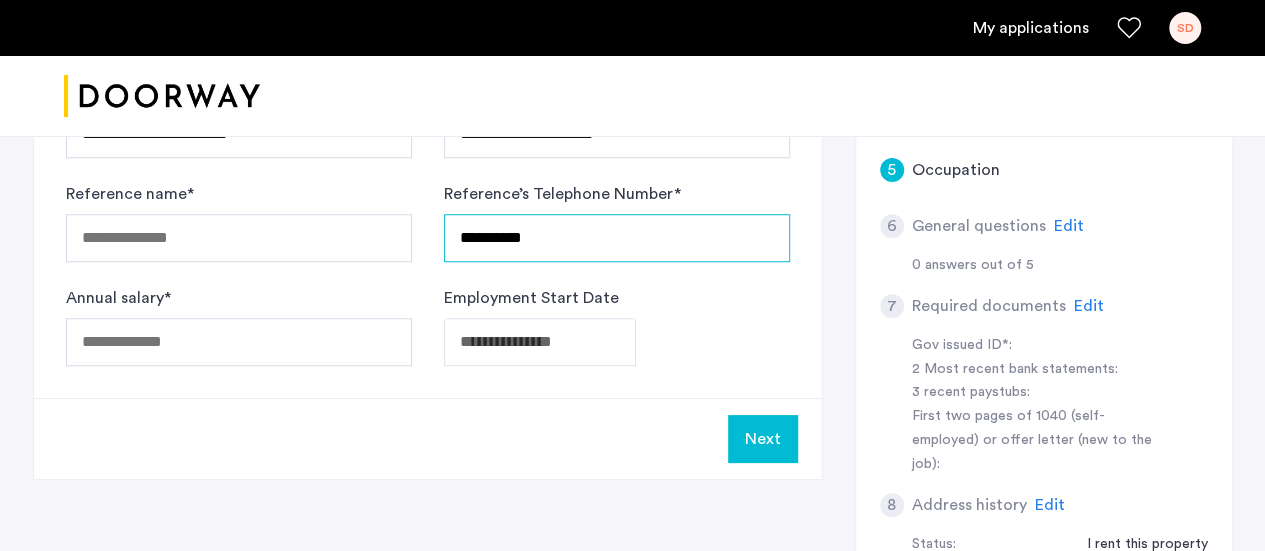 type on "**********" 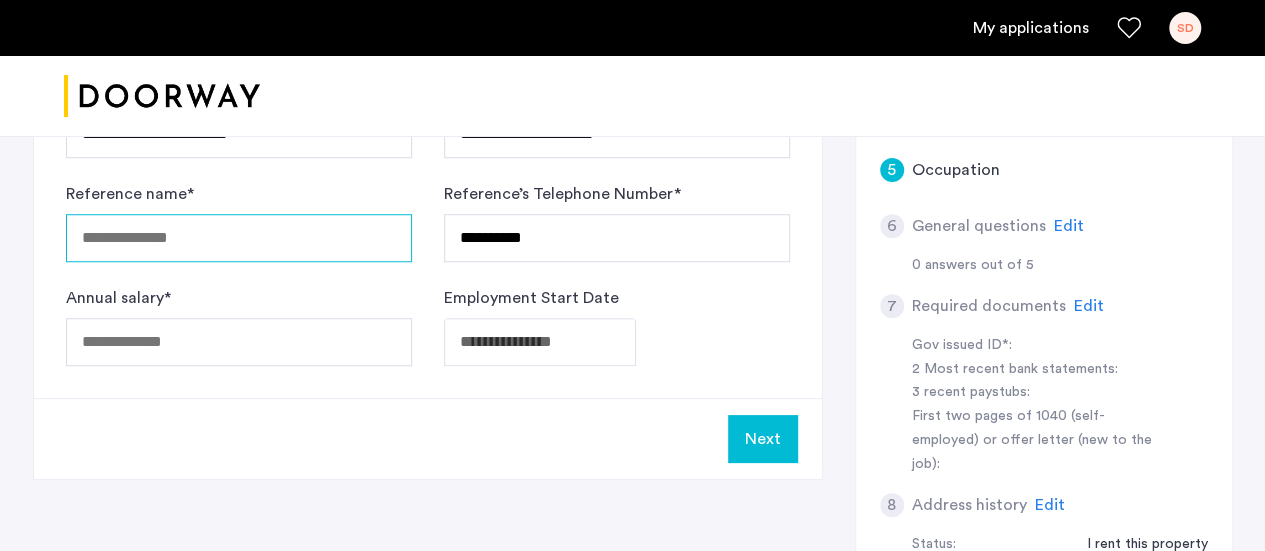 click on "Reference name  *" at bounding box center [239, 238] 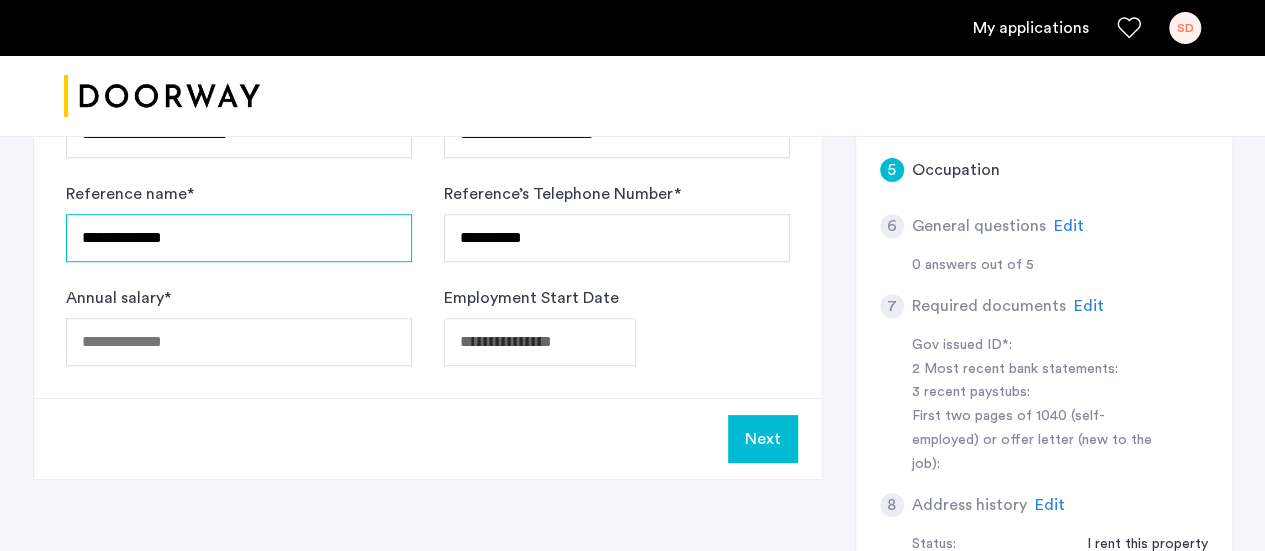 type on "**********" 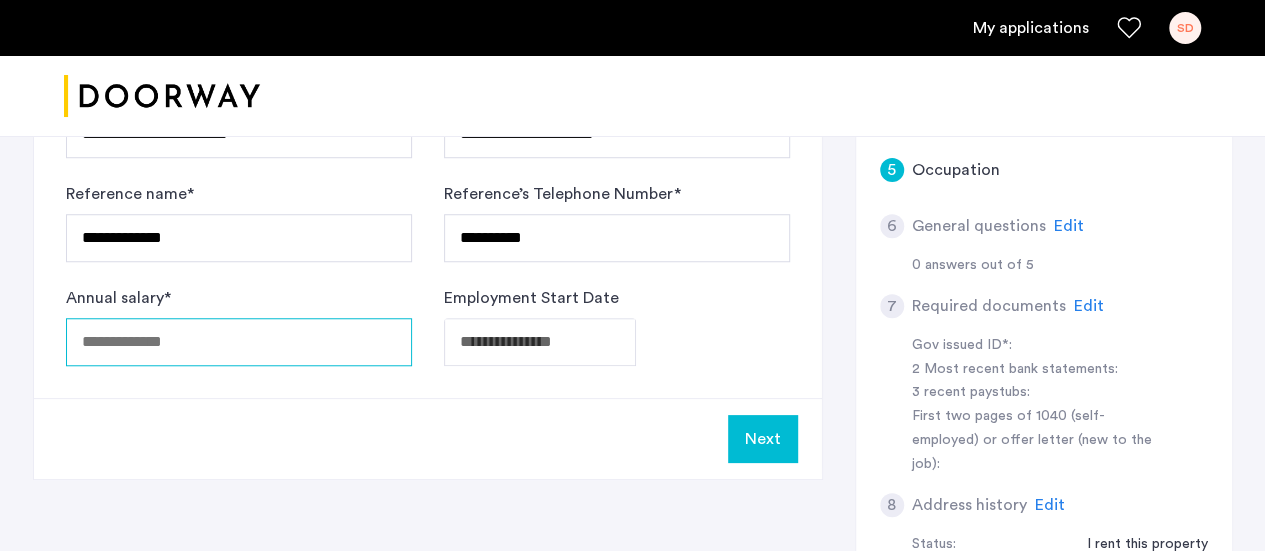 click on "Annual salary  *" at bounding box center [239, 342] 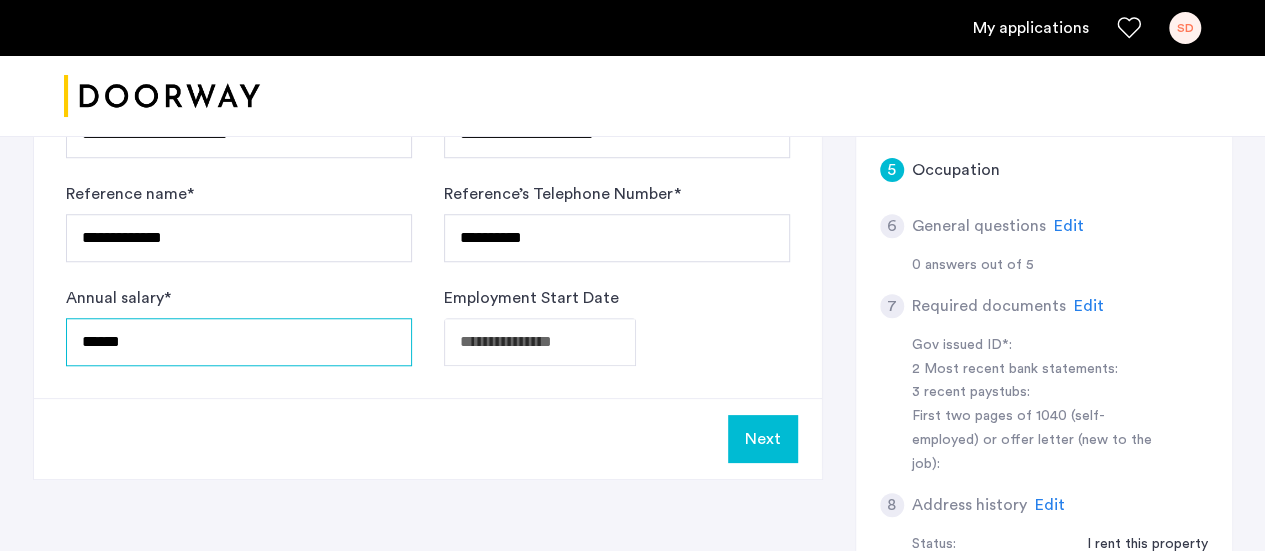 click on "******" at bounding box center (239, 342) 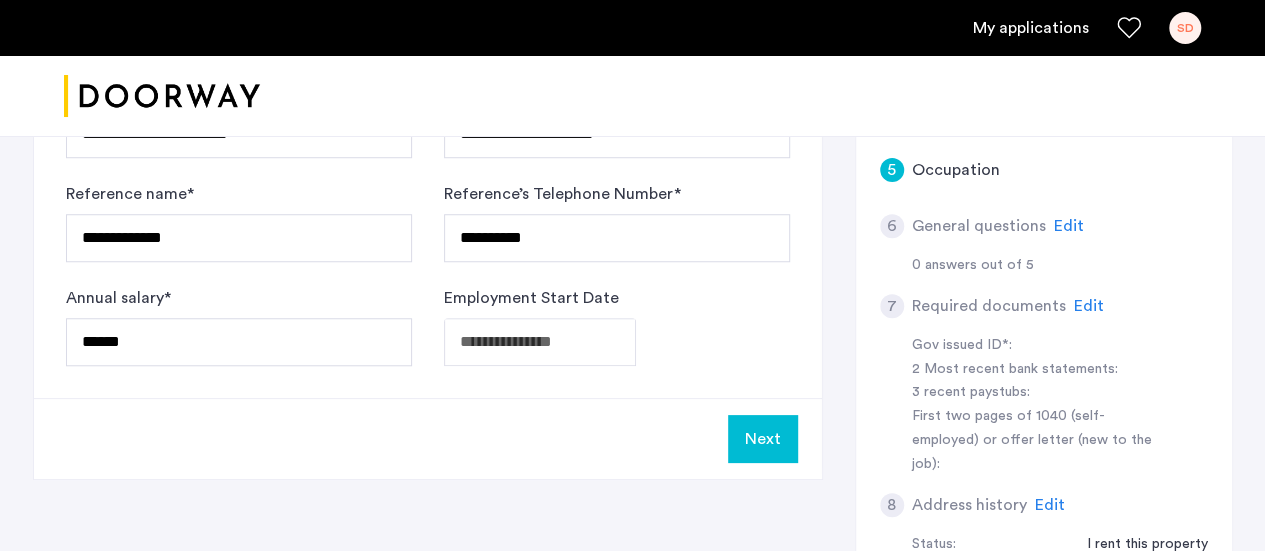 click on "**********" at bounding box center [632, -420] 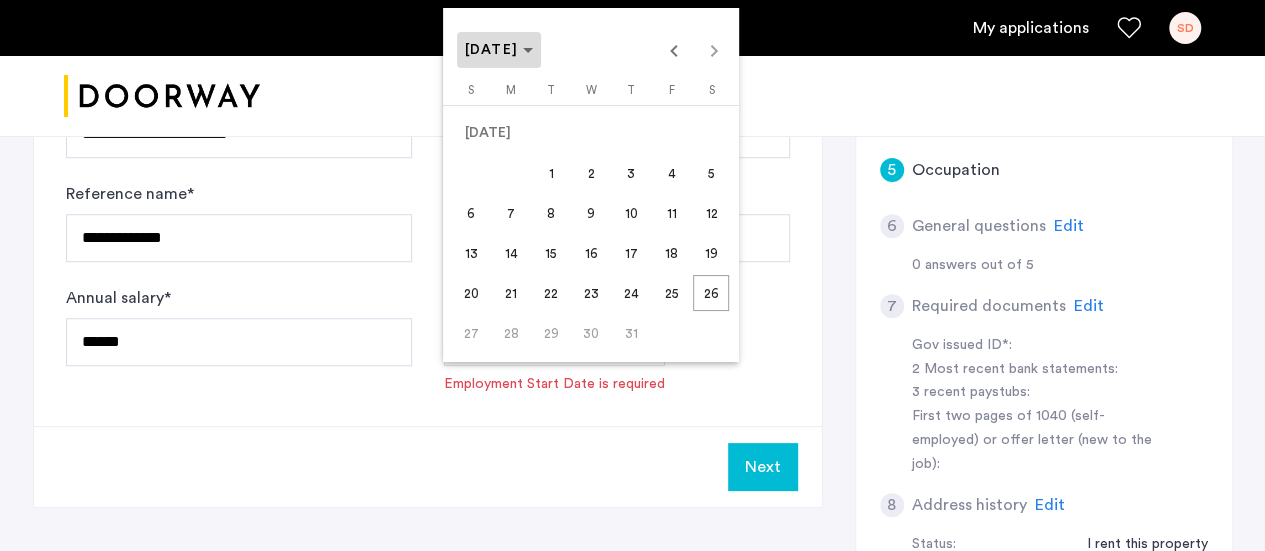 click on "[DATE]" at bounding box center (499, 50) 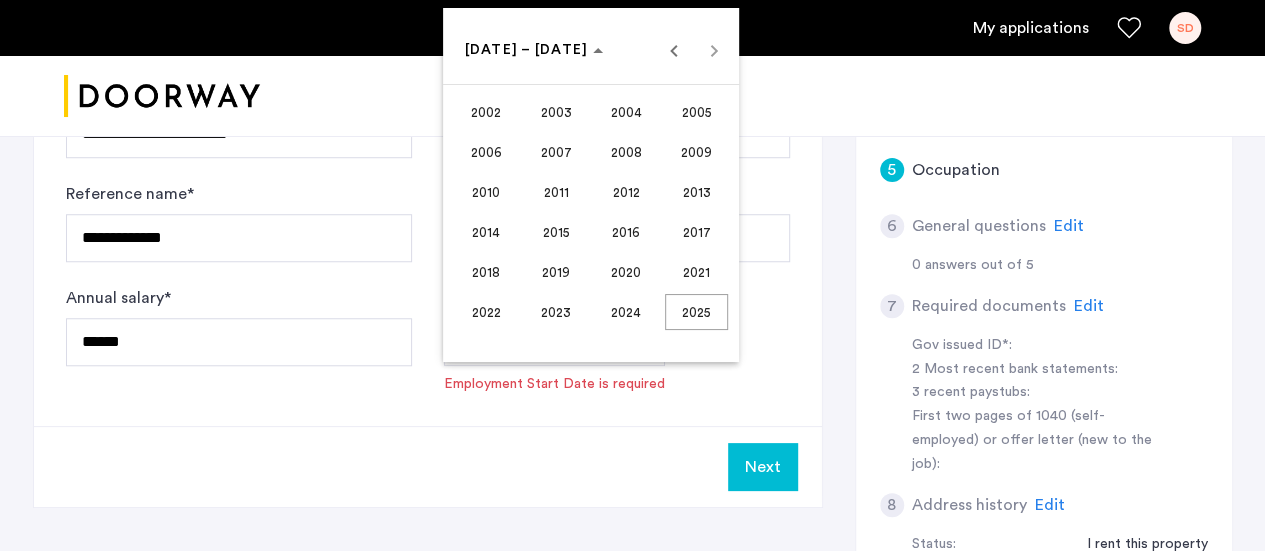 click on "2023" at bounding box center (556, 312) 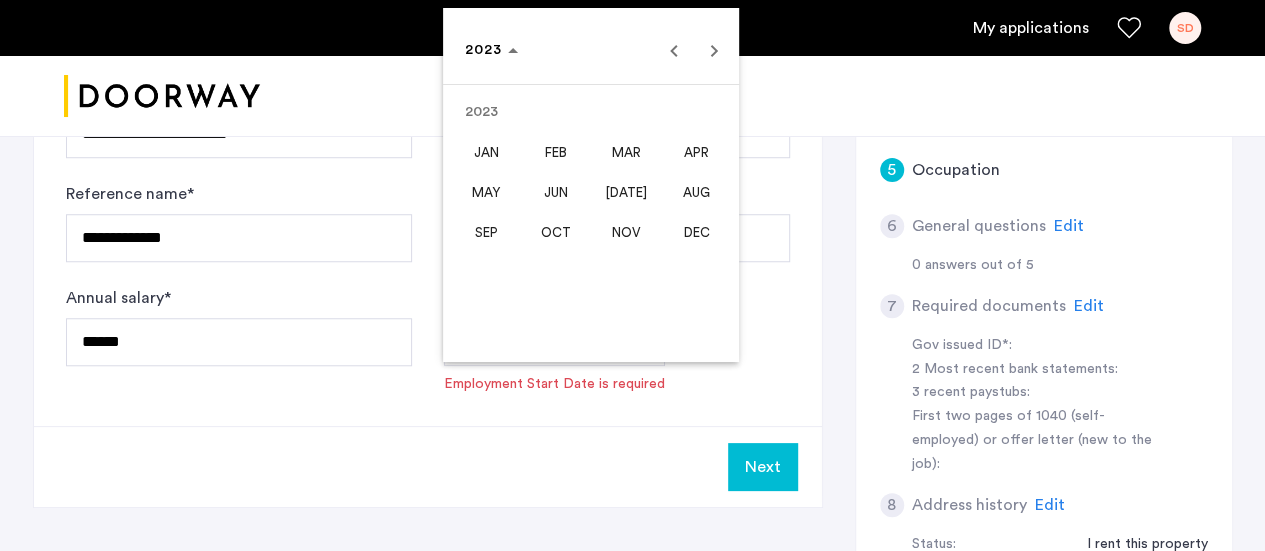 click on "SEP" at bounding box center [486, 232] 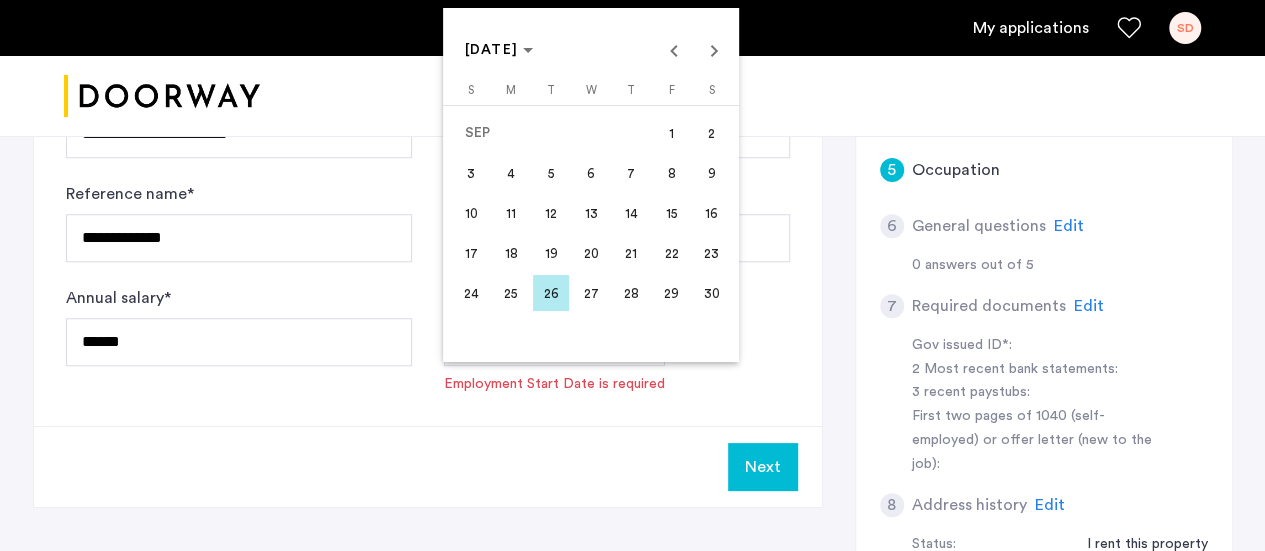 click on "5" at bounding box center (551, 173) 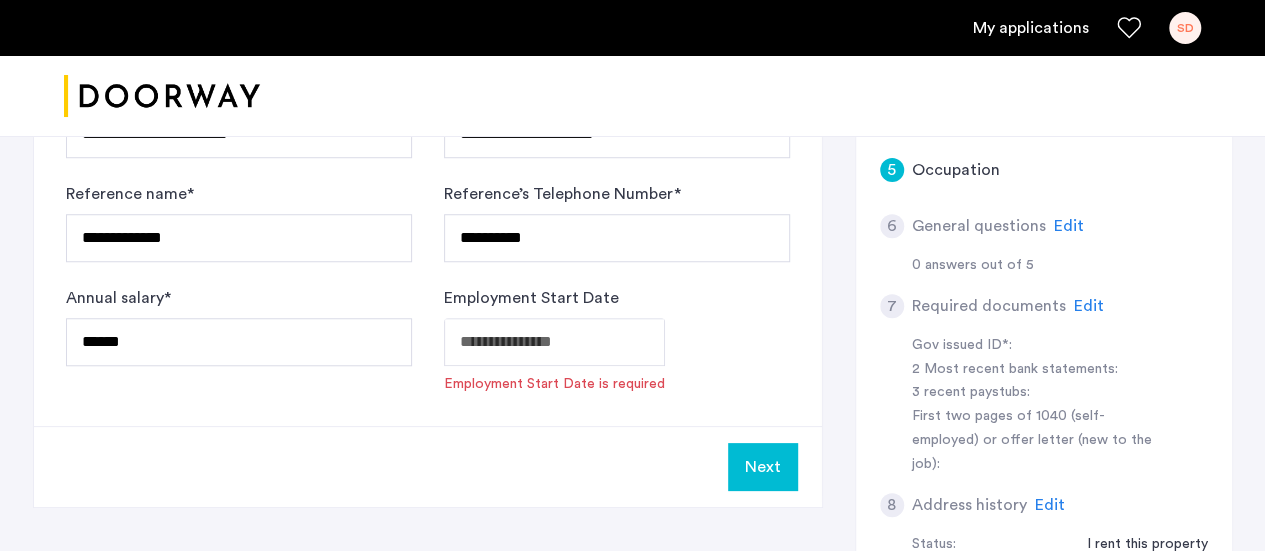 type on "**********" 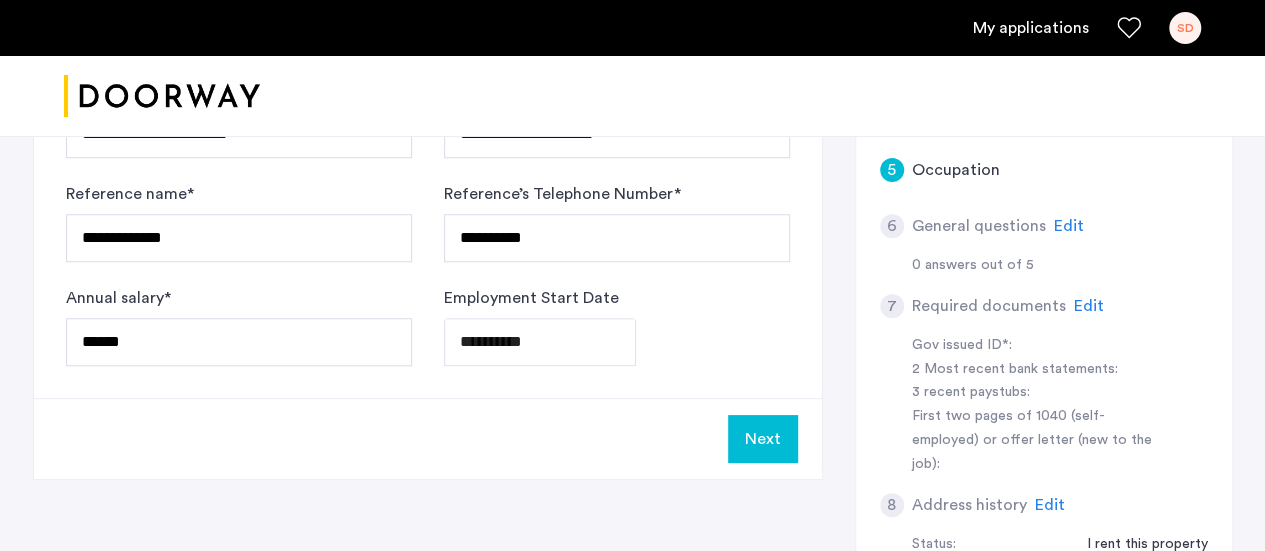 click on "Next" 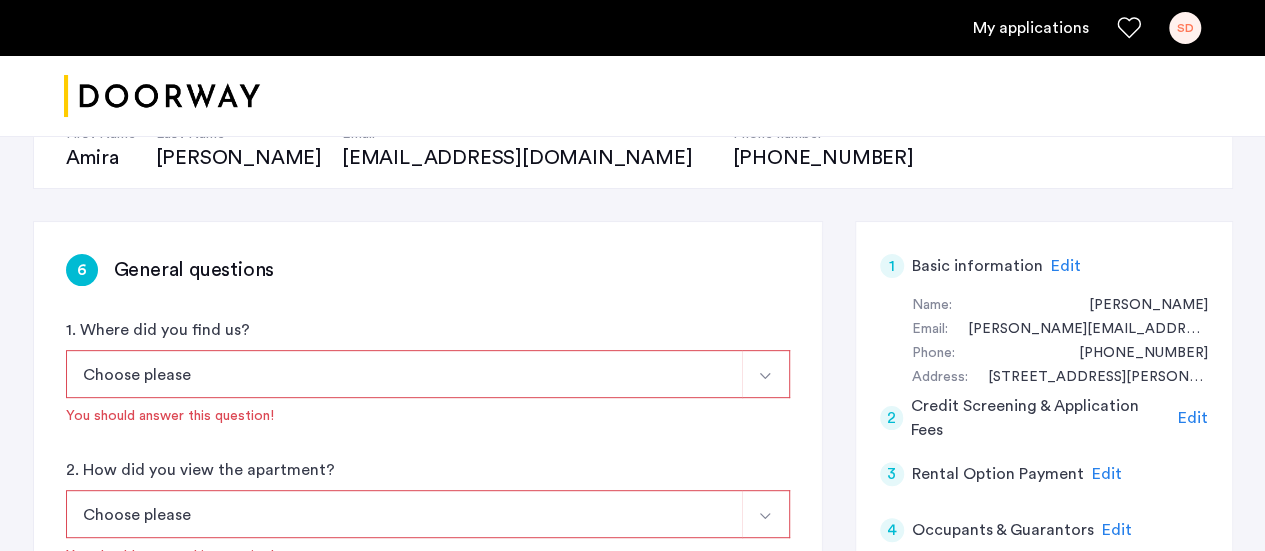 scroll, scrollTop: 230, scrollLeft: 0, axis: vertical 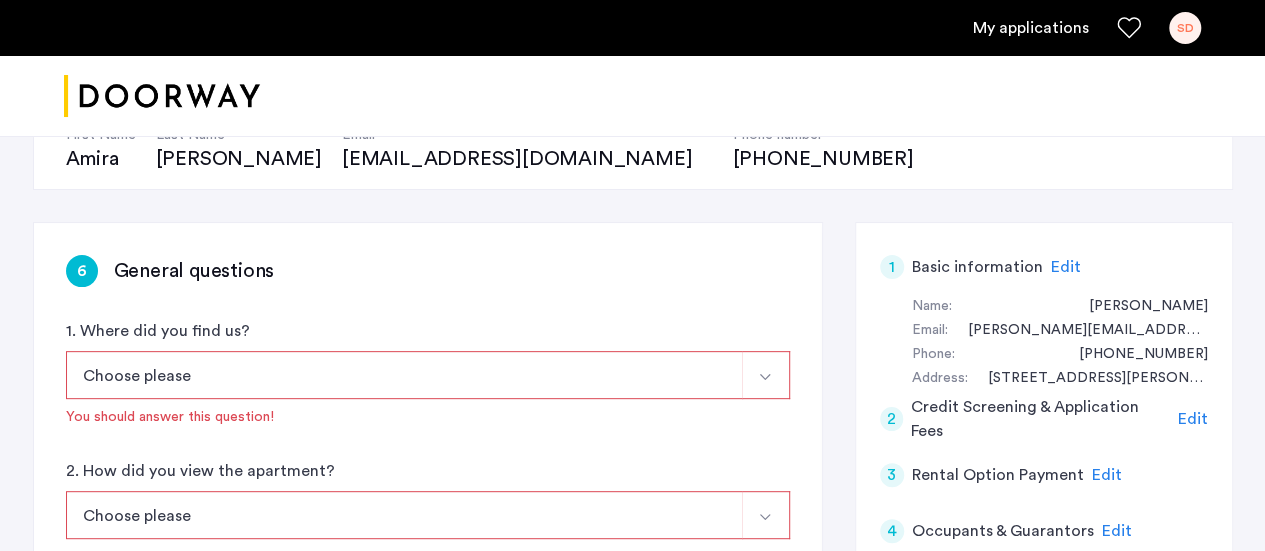 click on "Choose please" at bounding box center [404, 375] 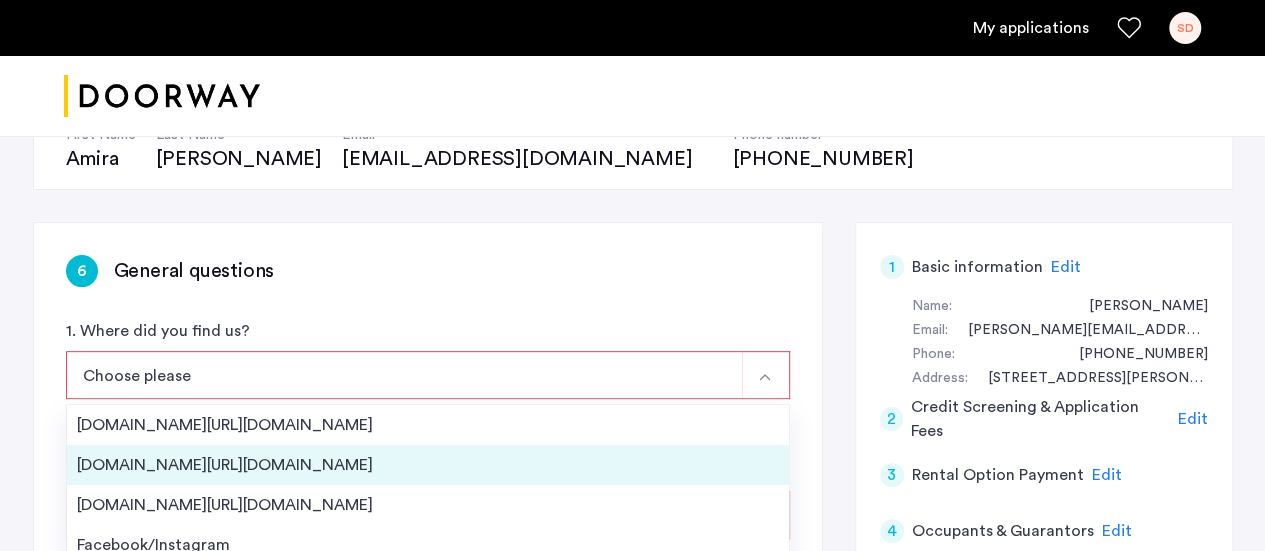 scroll, scrollTop: 31, scrollLeft: 0, axis: vertical 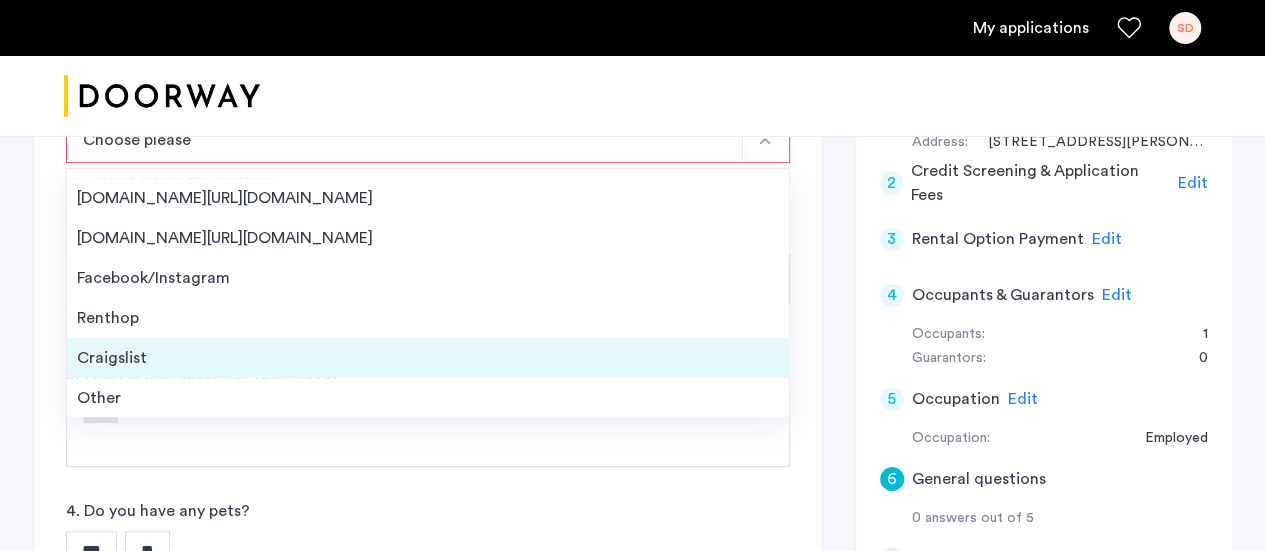 click on "Craigslist" at bounding box center (428, 358) 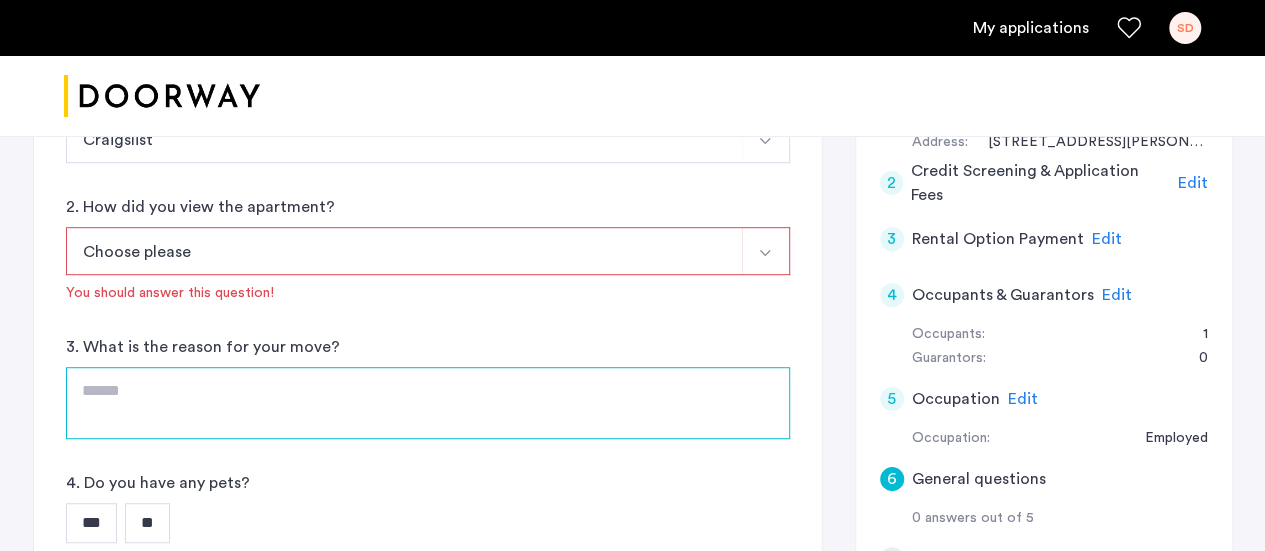 click 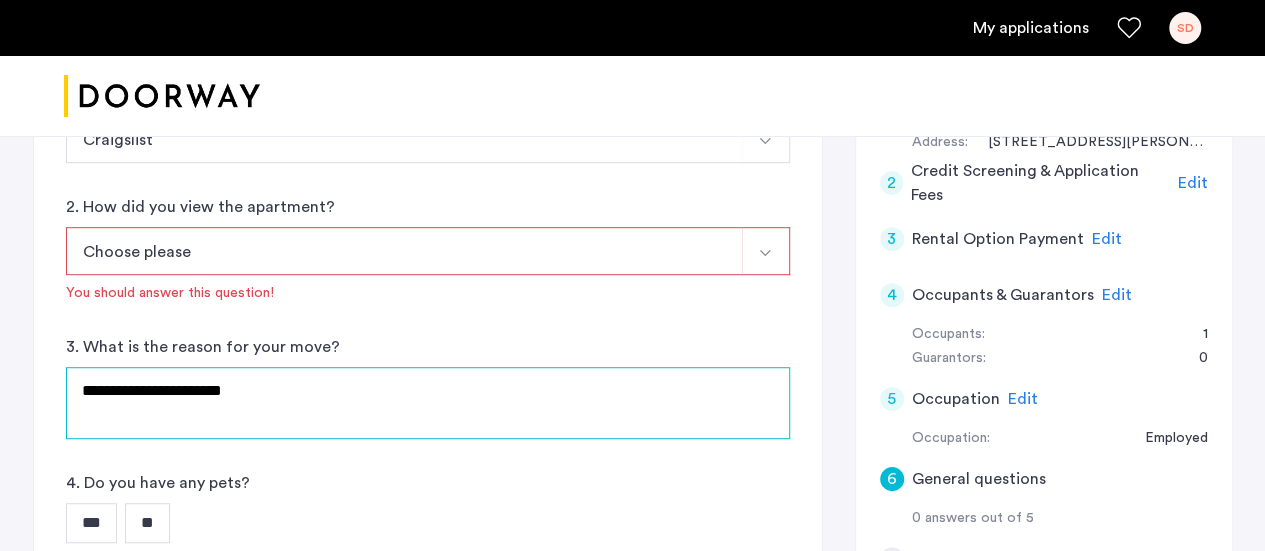 click on "**********" 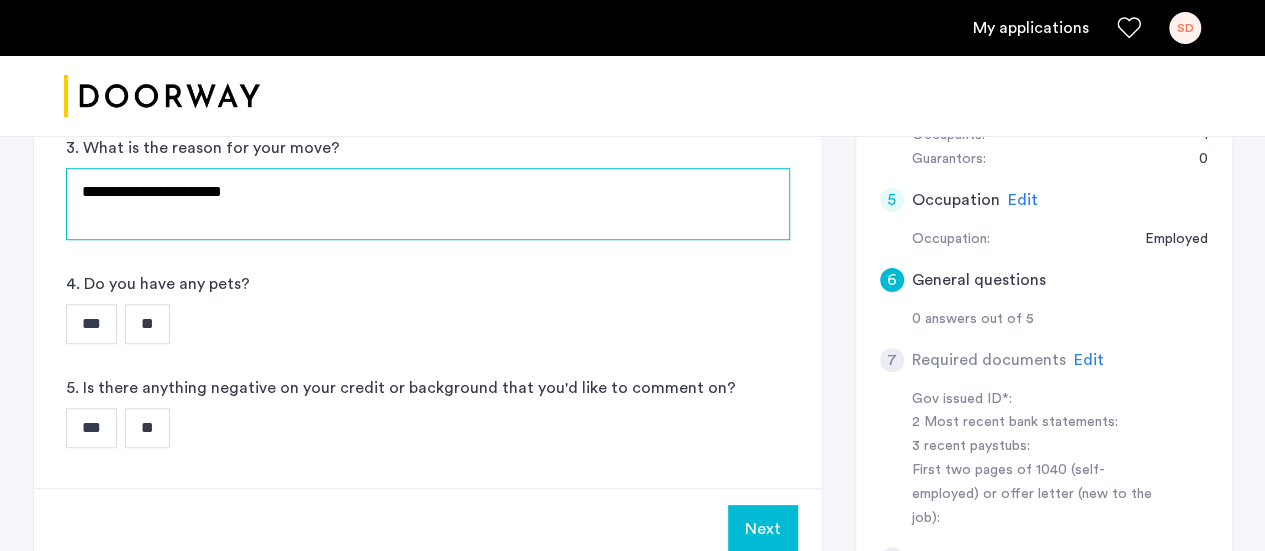 type on "**********" 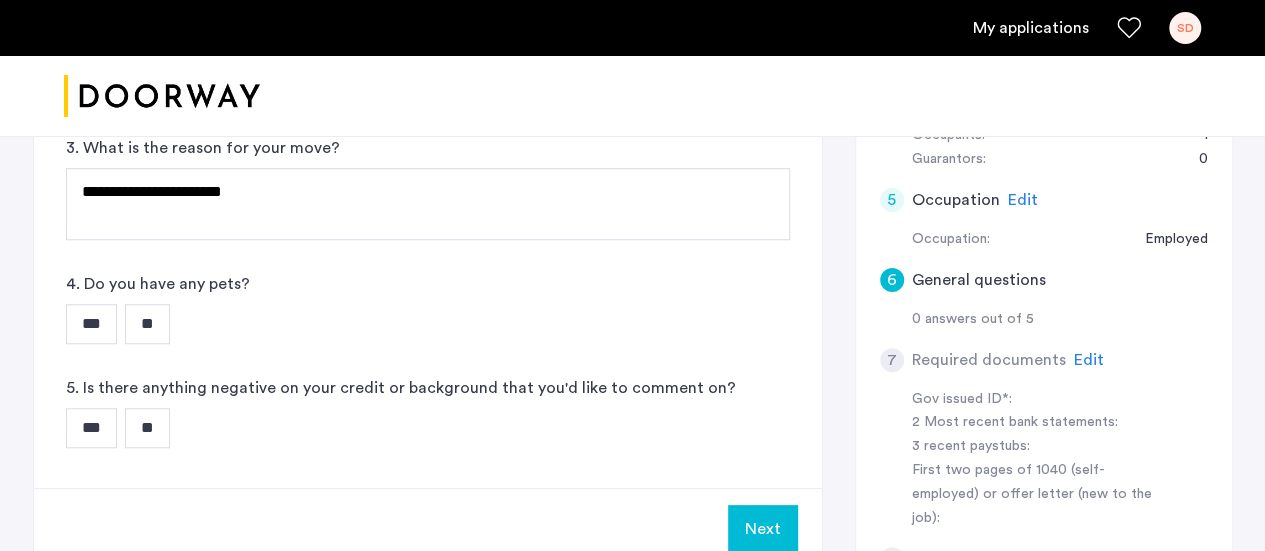 click on "**" at bounding box center [147, 324] 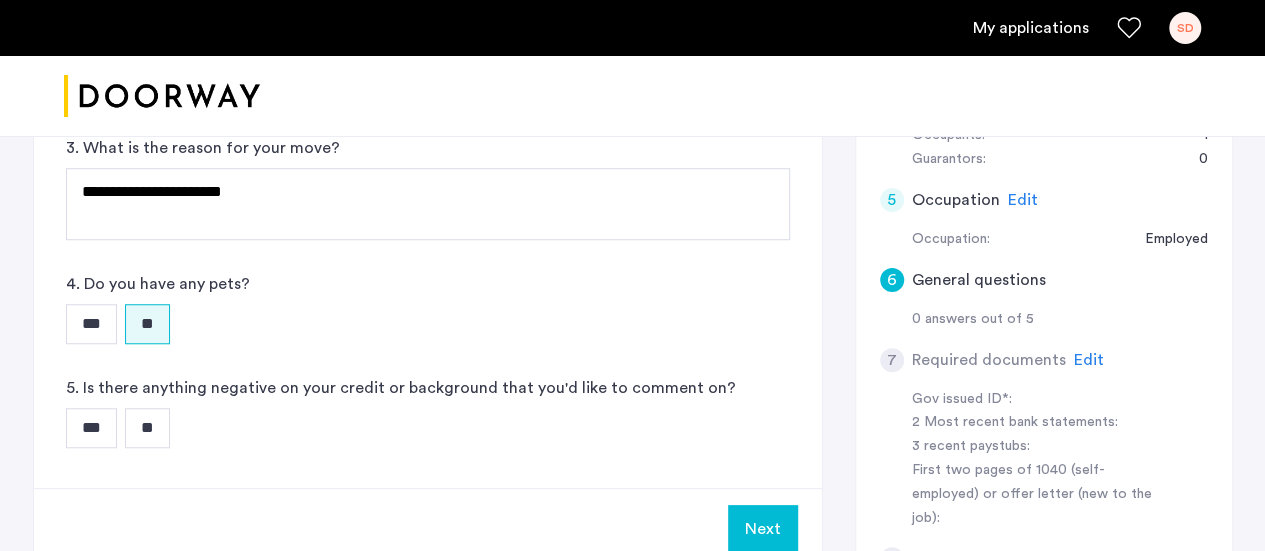 click on "**" at bounding box center [147, 428] 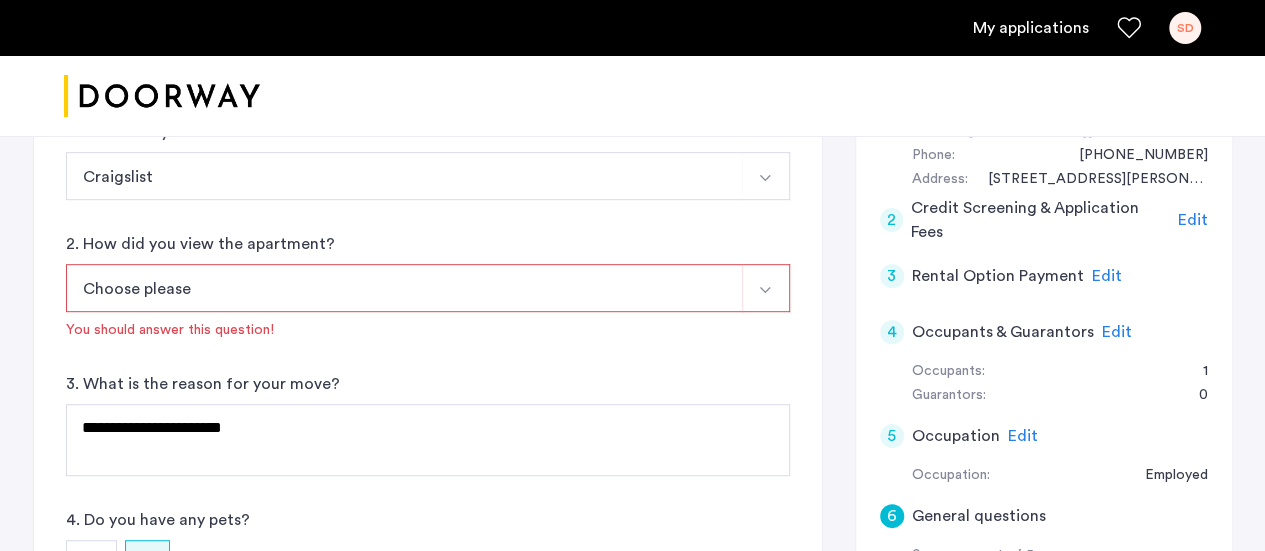 scroll, scrollTop: 426, scrollLeft: 0, axis: vertical 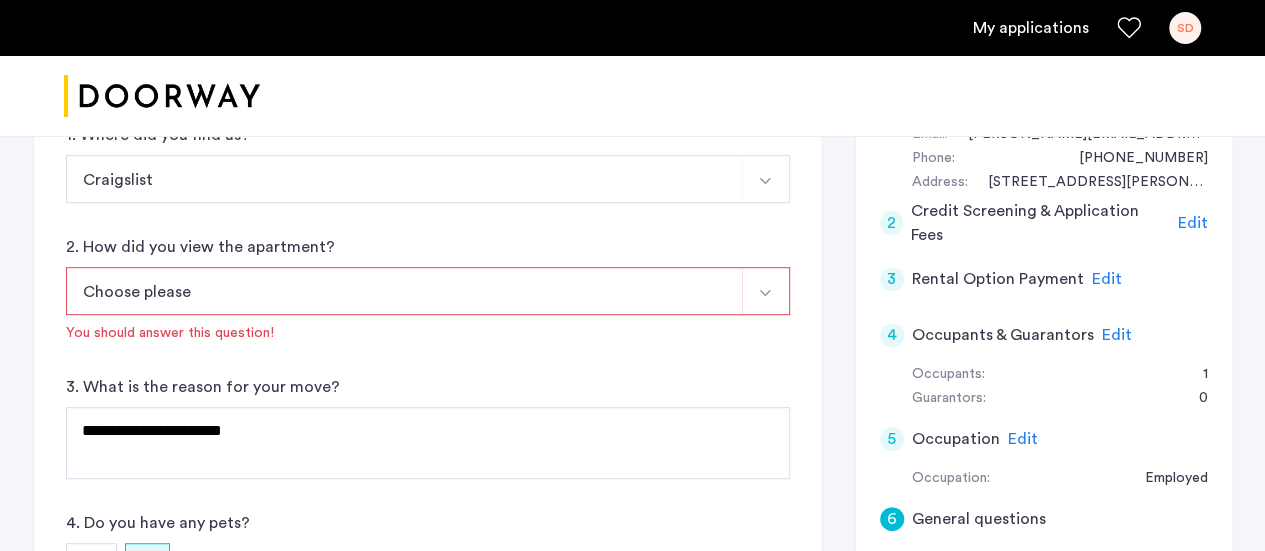 click on "Choose please" at bounding box center (404, 291) 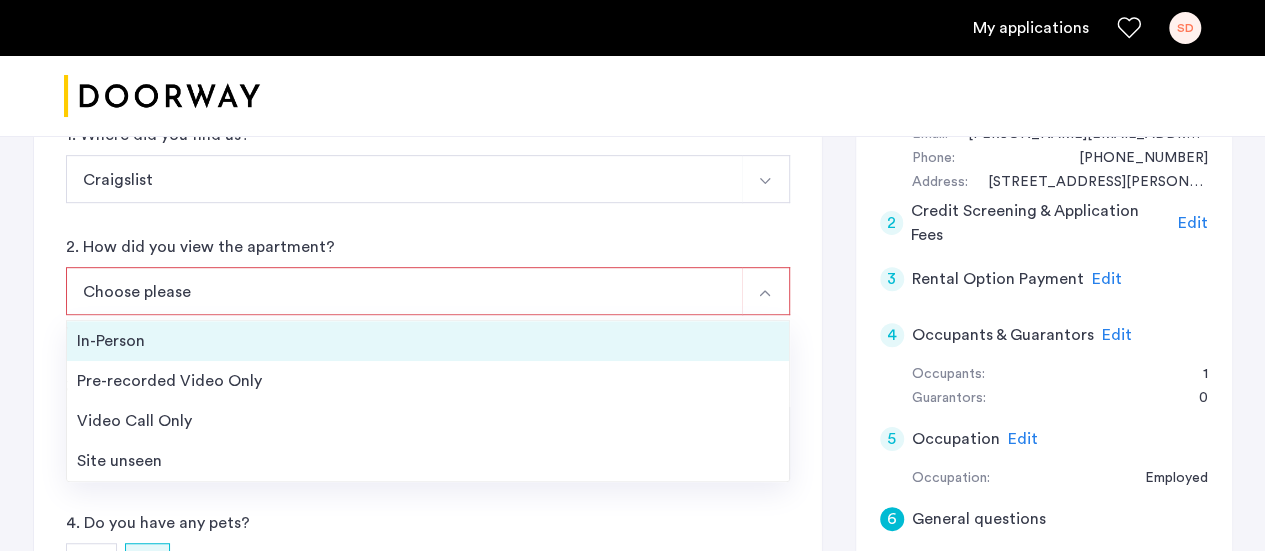 click on "In-Person" at bounding box center [428, 341] 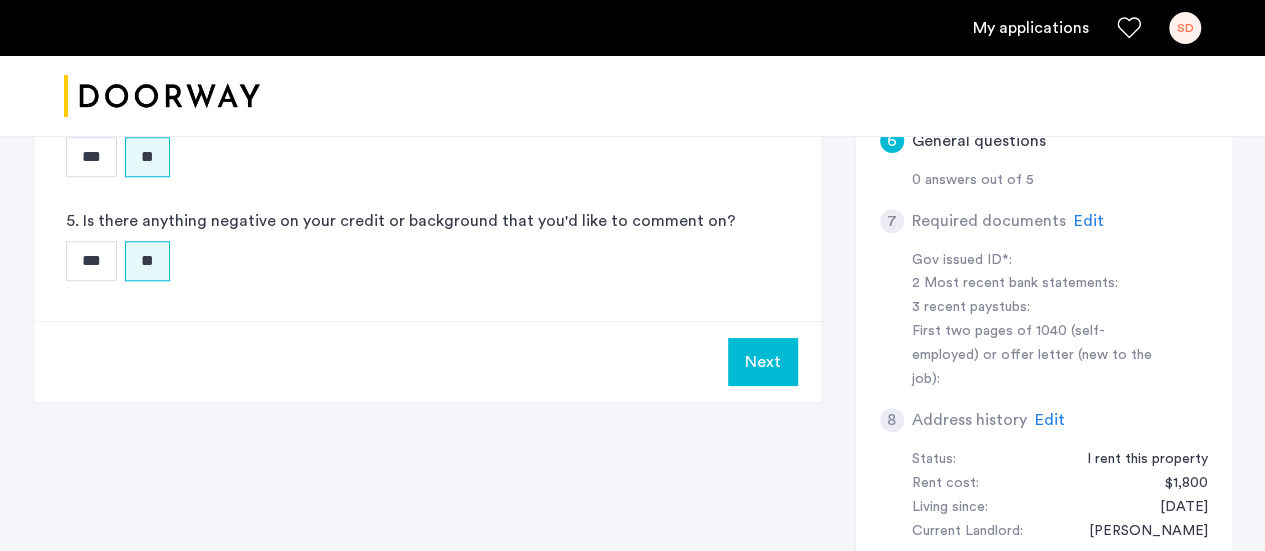 scroll, scrollTop: 805, scrollLeft: 0, axis: vertical 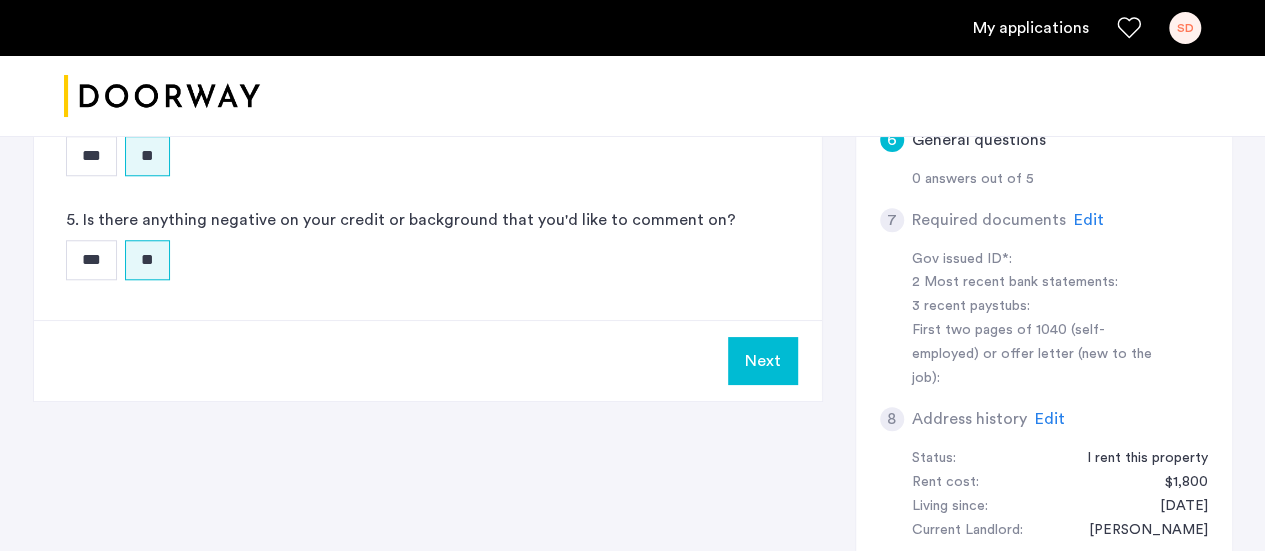 click on "Next" at bounding box center (763, 361) 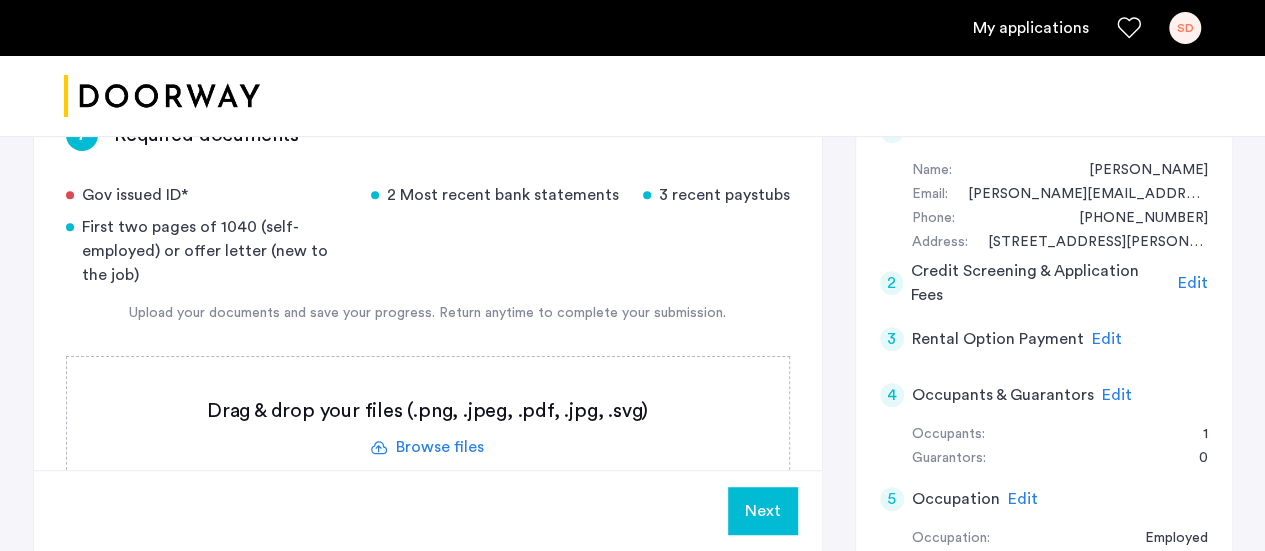 scroll, scrollTop: 368, scrollLeft: 0, axis: vertical 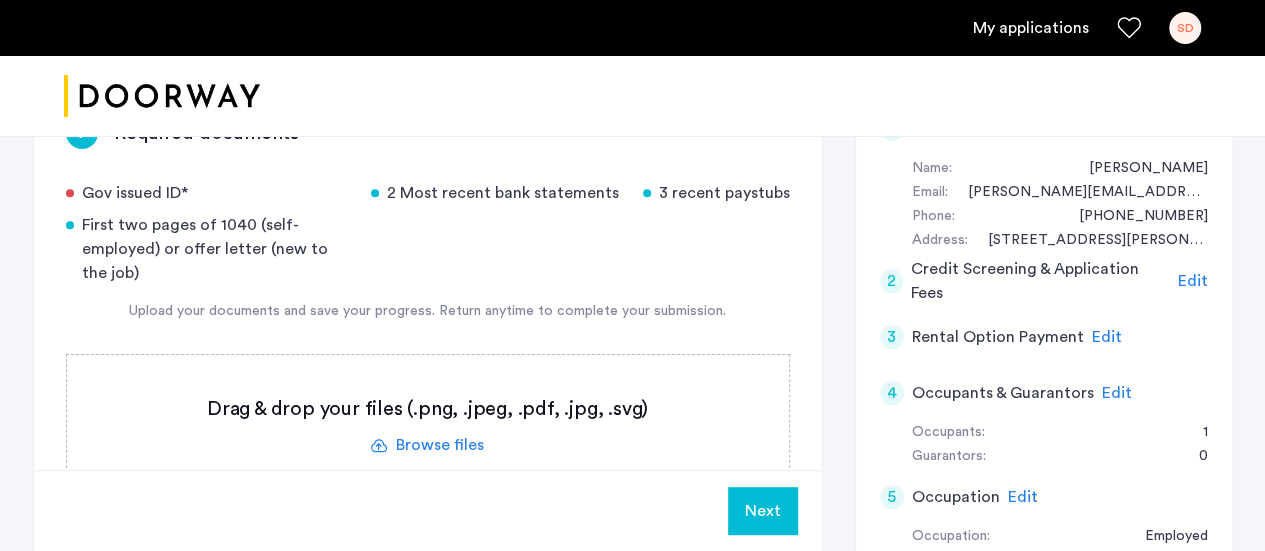 click 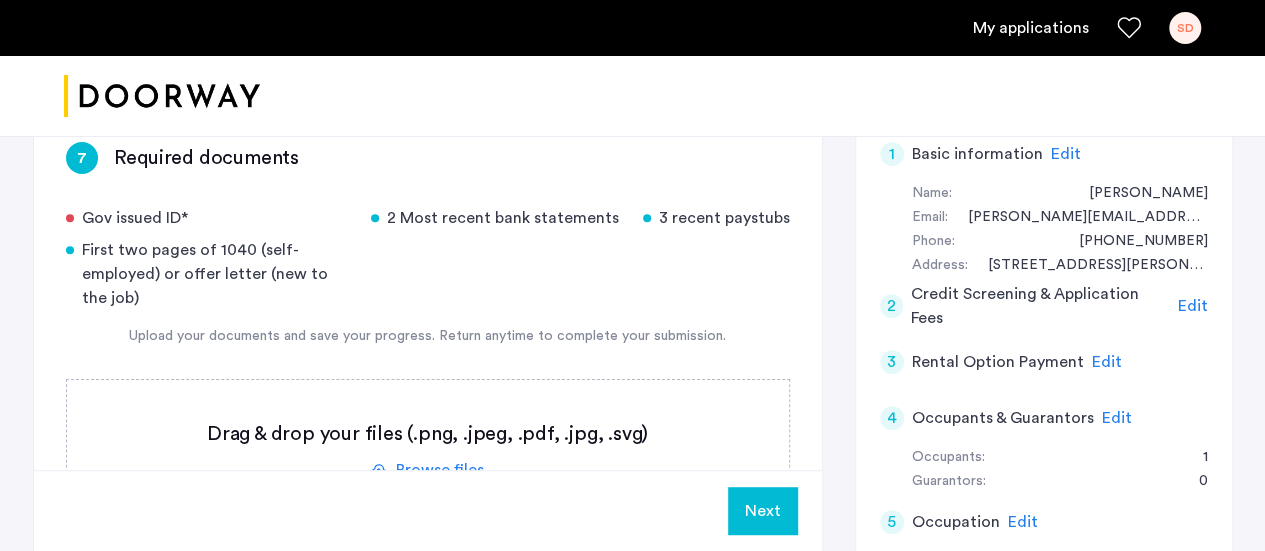scroll, scrollTop: 344, scrollLeft: 0, axis: vertical 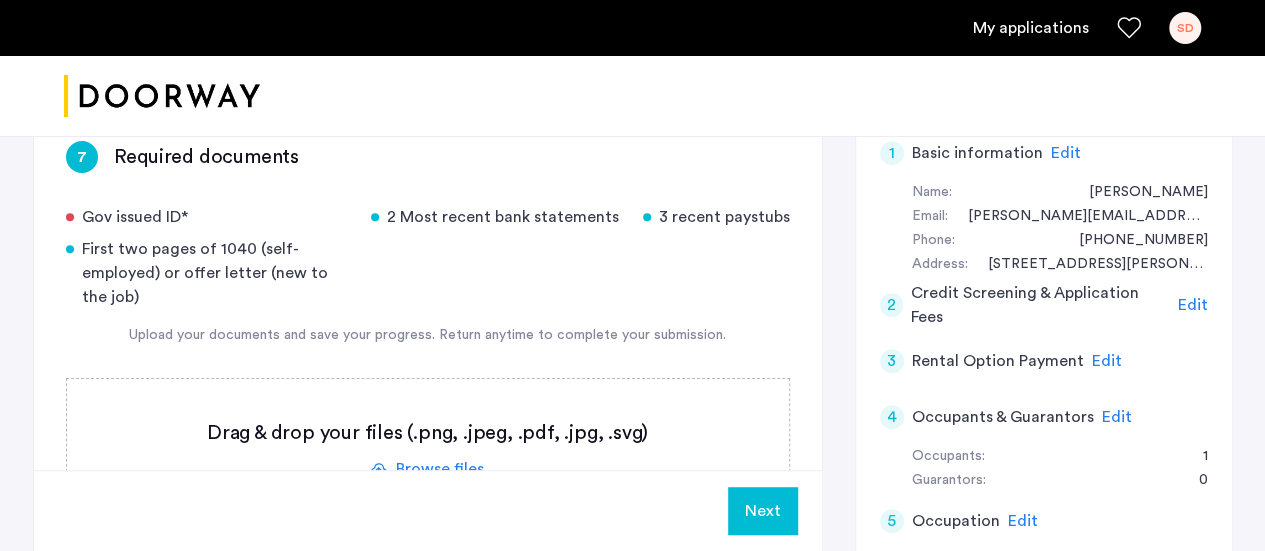 drag, startPoint x: 635, startPoint y: 317, endPoint x: 656, endPoint y: 238, distance: 81.7435 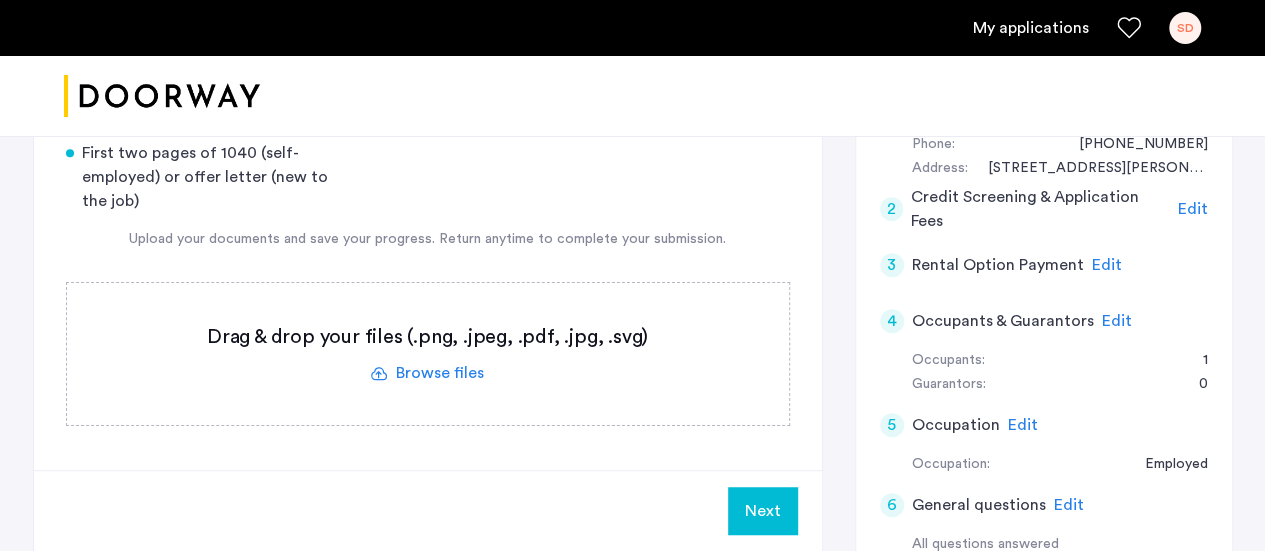 scroll, scrollTop: 435, scrollLeft: 0, axis: vertical 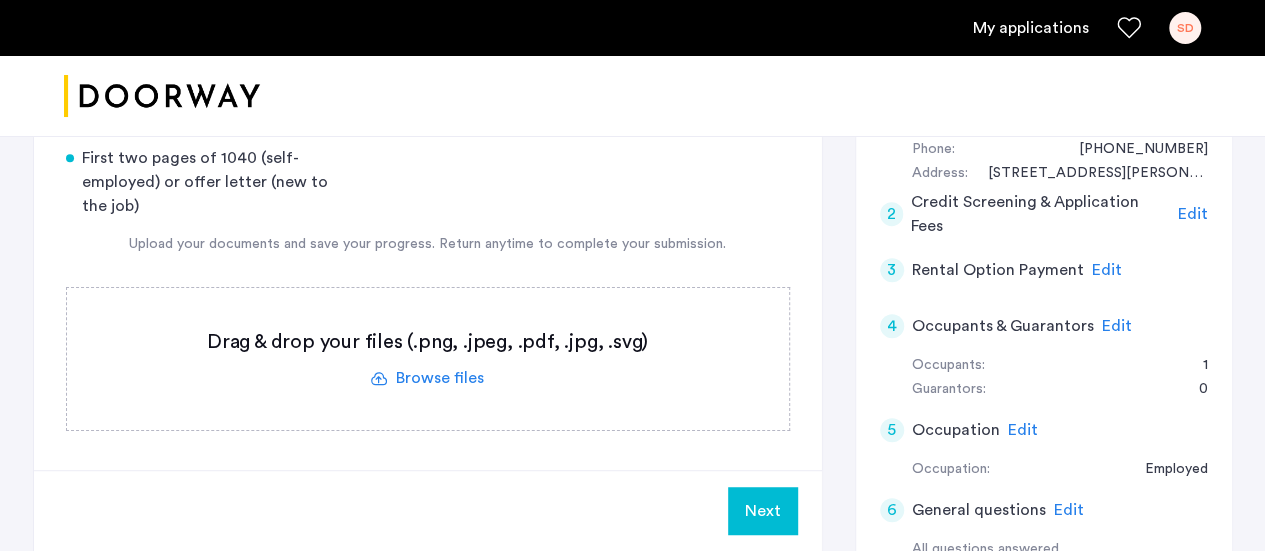click 